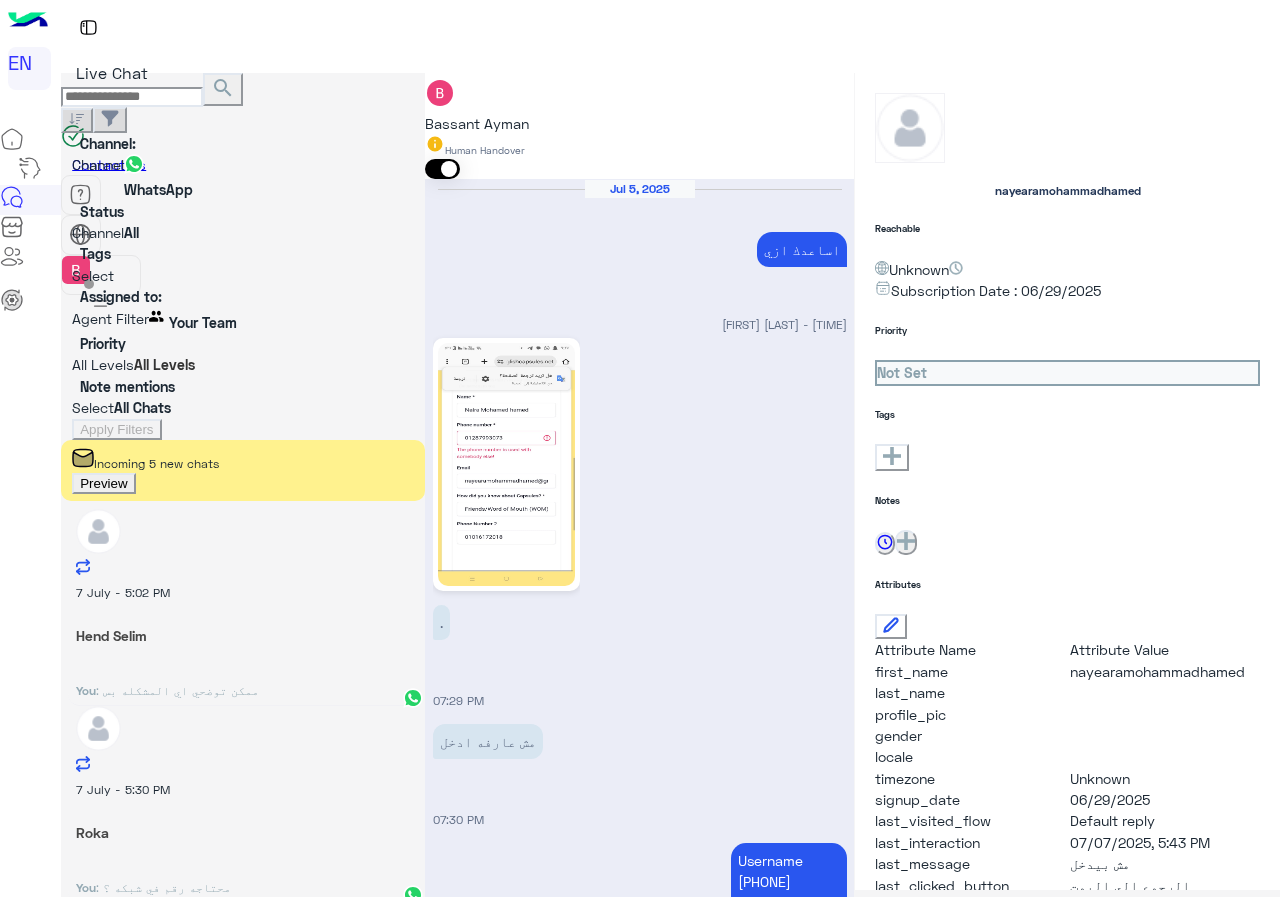 scroll, scrollTop: 0, scrollLeft: 0, axis: both 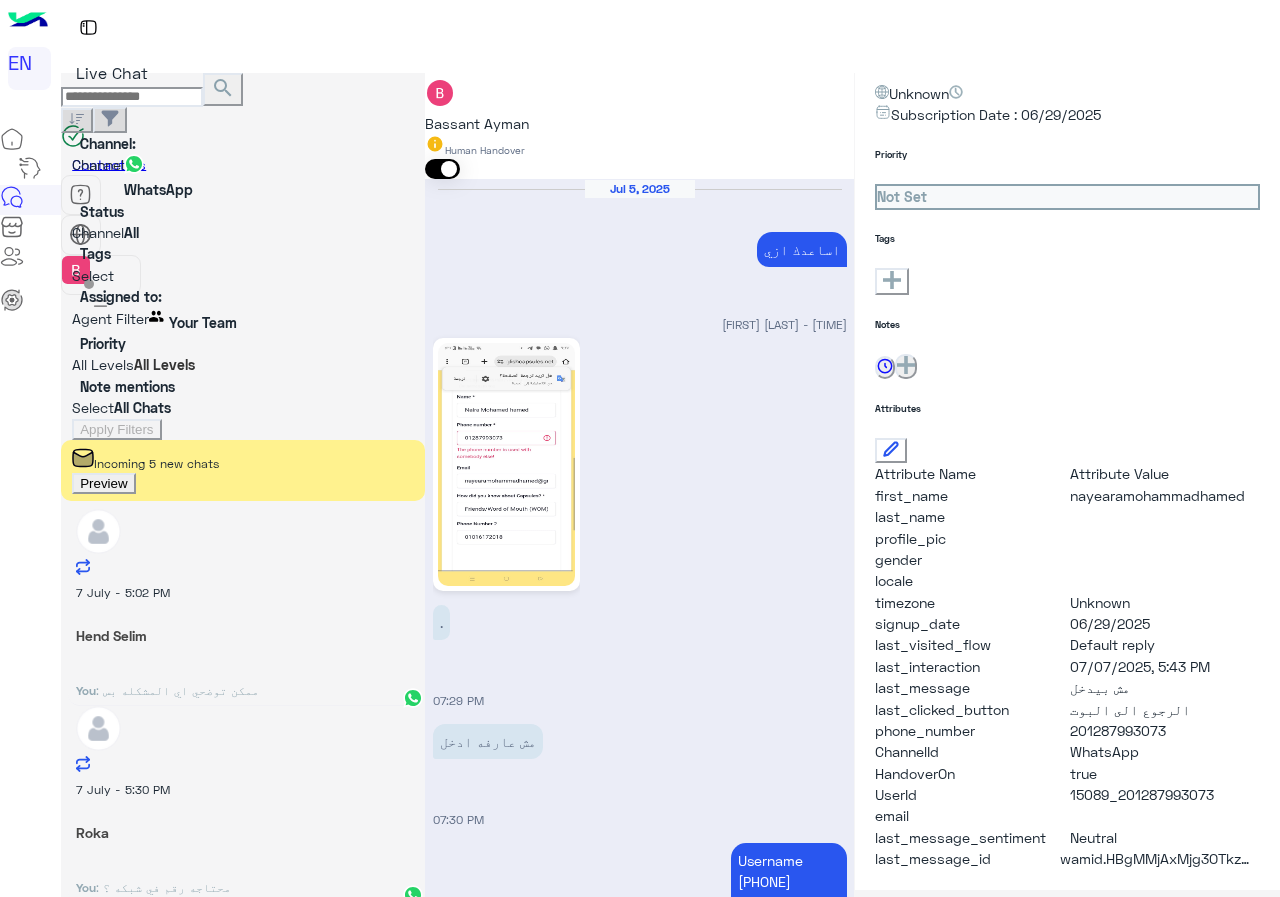 click on "Preview" at bounding box center [103, 483] 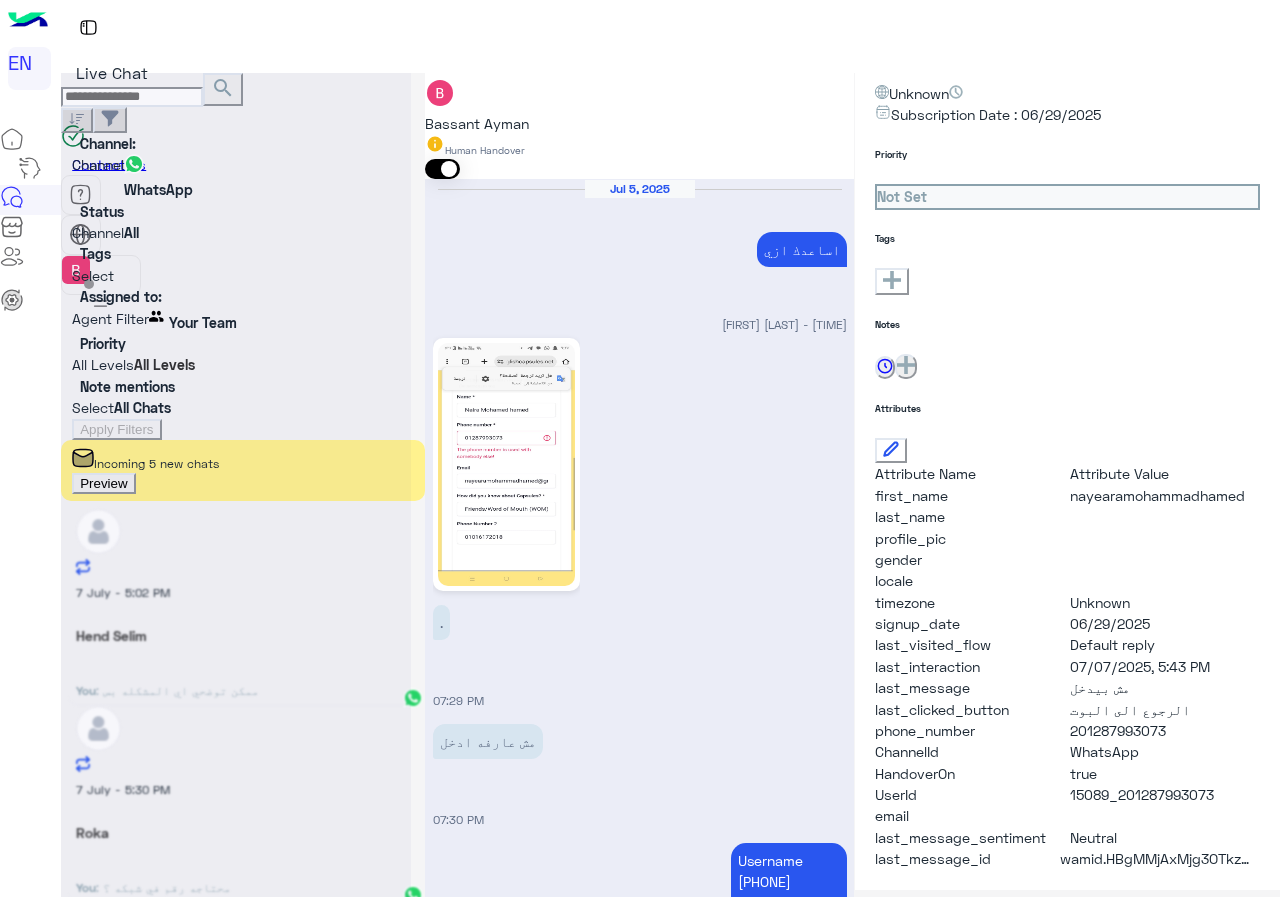 scroll, scrollTop: 1834, scrollLeft: 0, axis: vertical 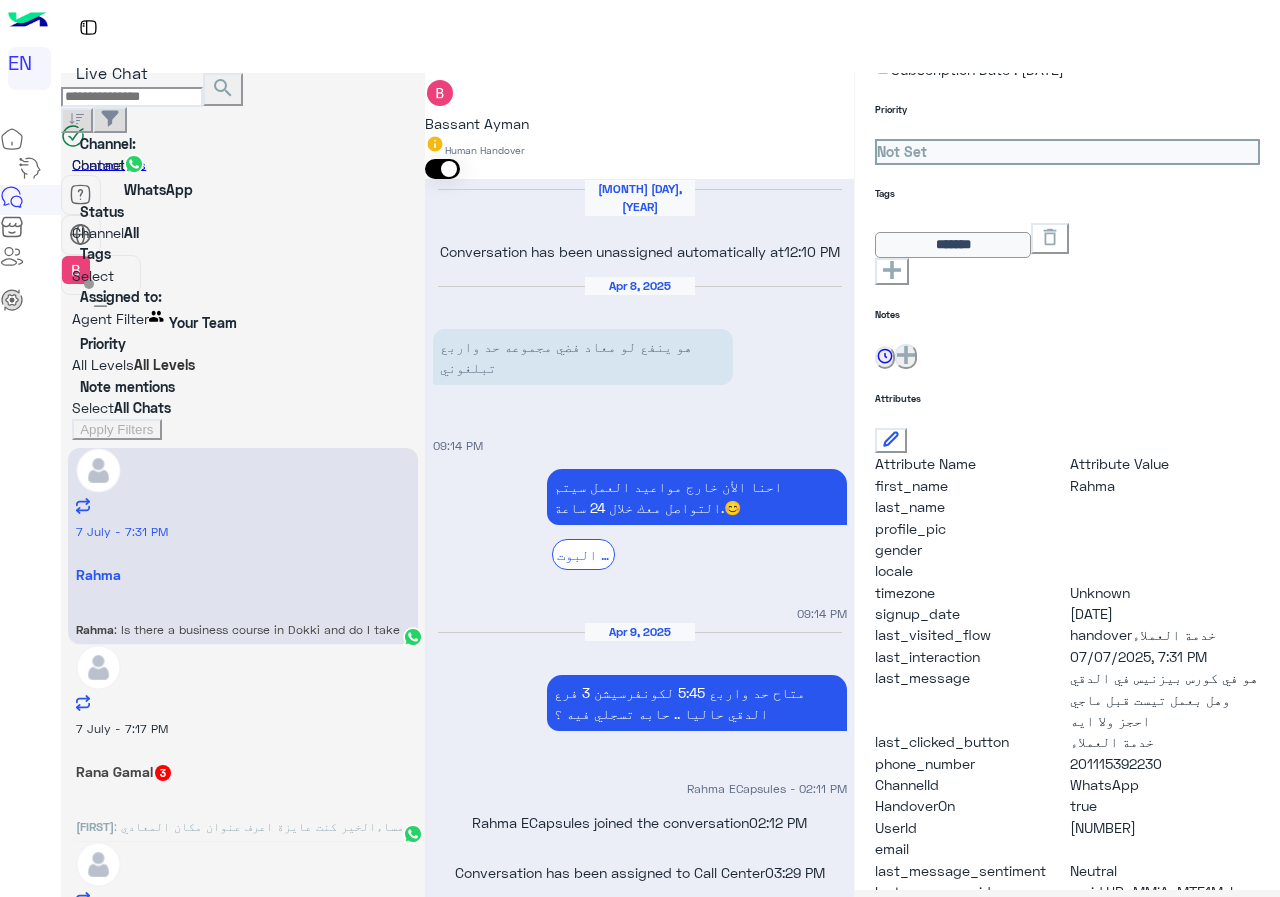 click at bounding box center (639, 3188) 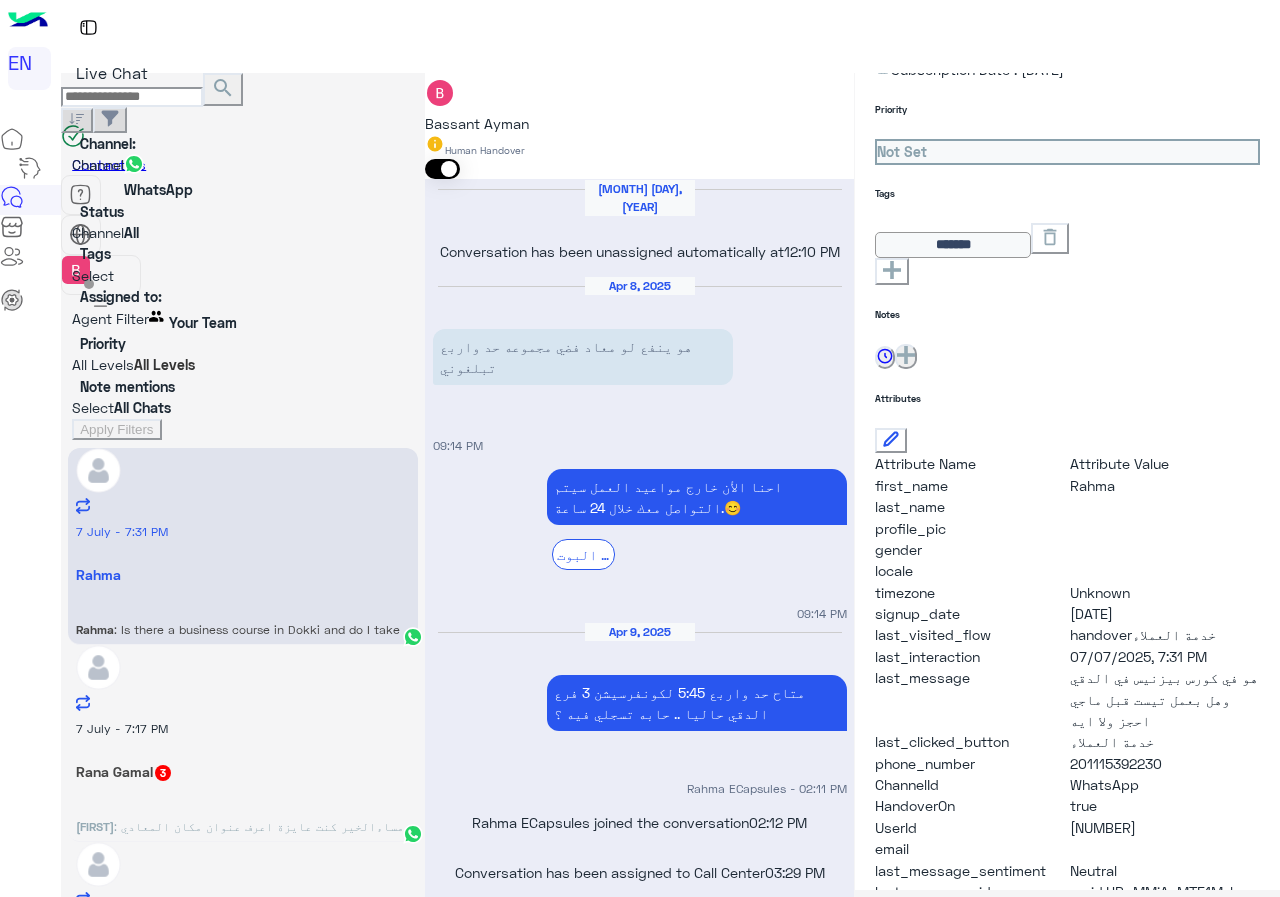 scroll, scrollTop: 1608, scrollLeft: 0, axis: vertical 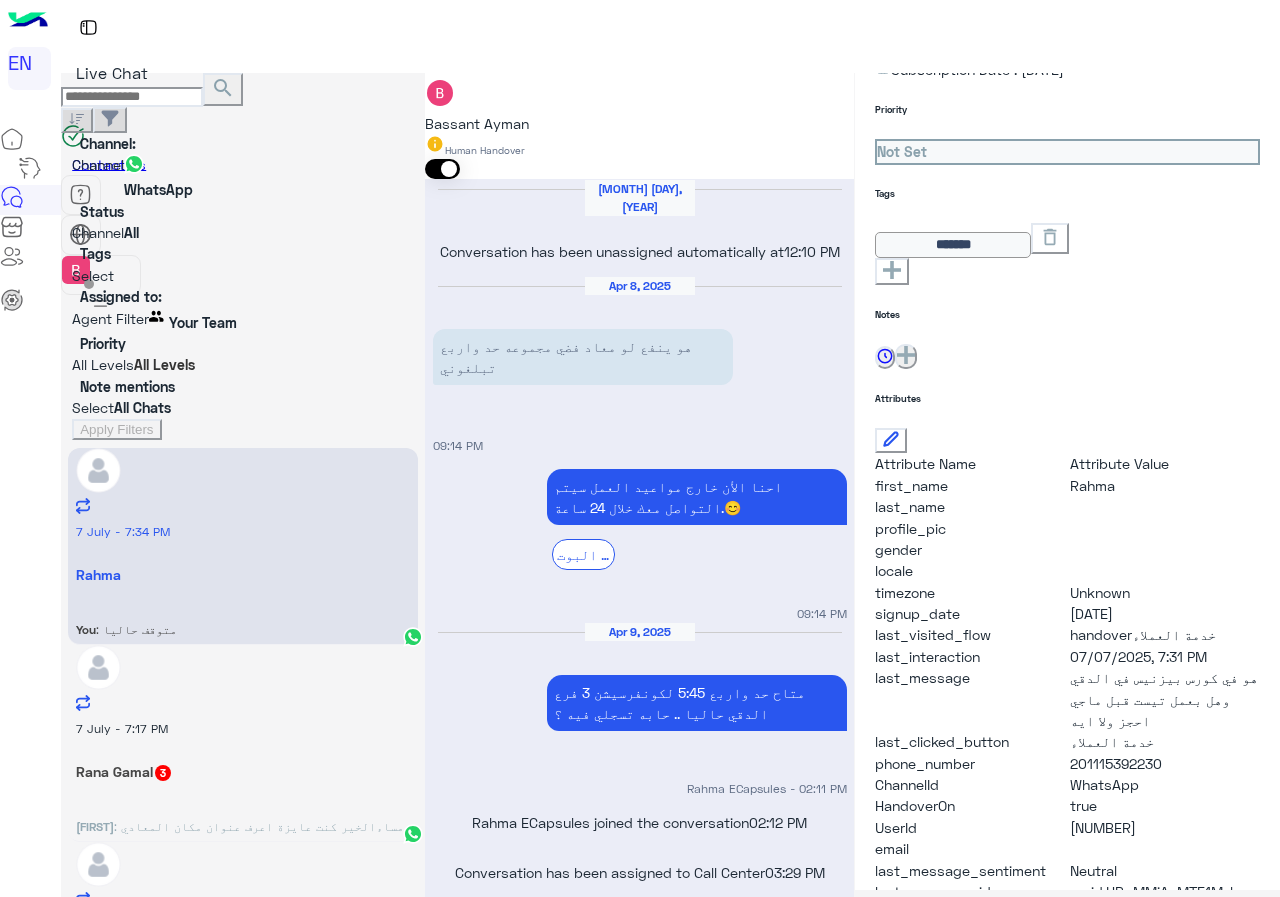 click on "Rana : مساءالخير كنت عايزة اعرف عنوان مكان المعادي الجديد" at bounding box center [243, 630] 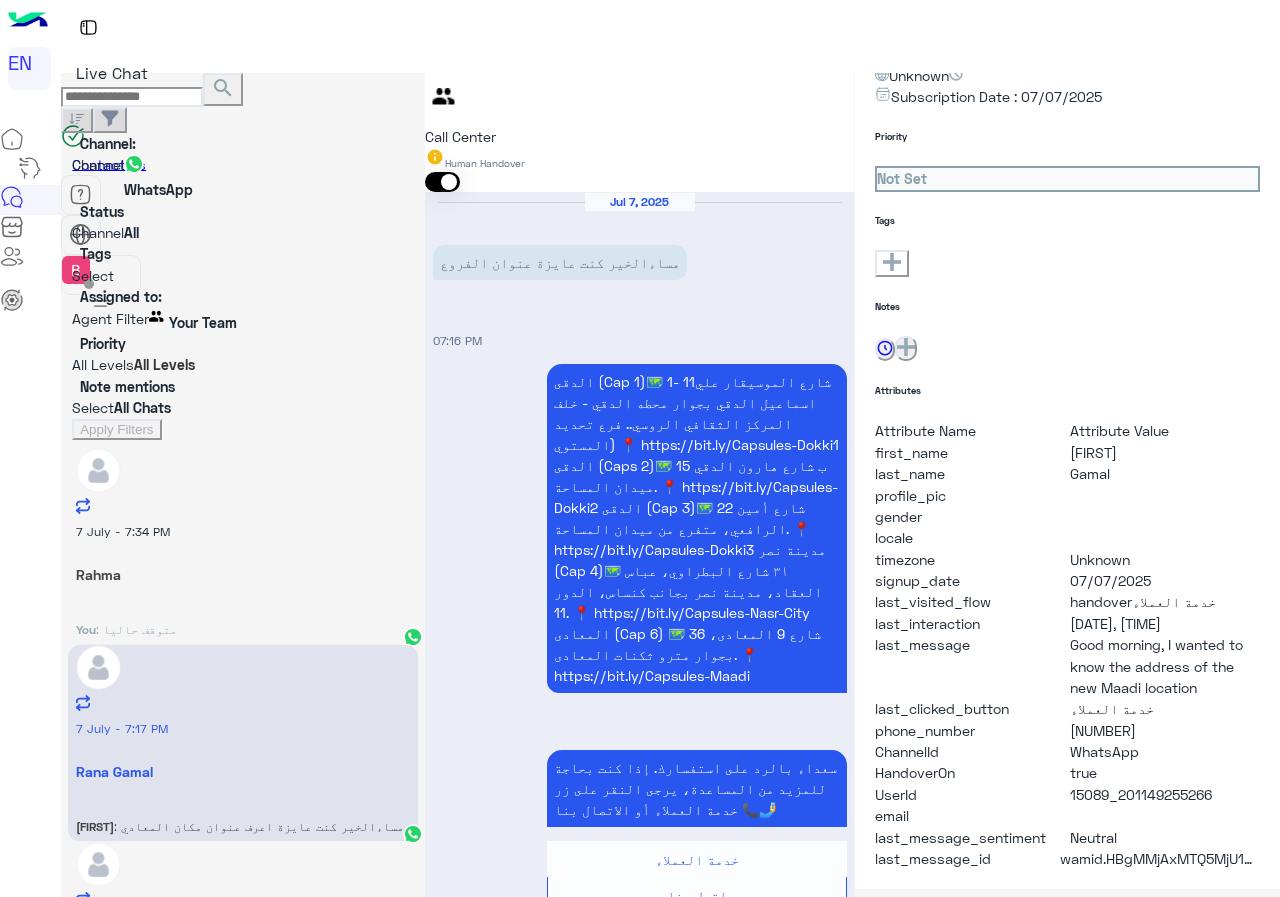 scroll, scrollTop: 176, scrollLeft: 0, axis: vertical 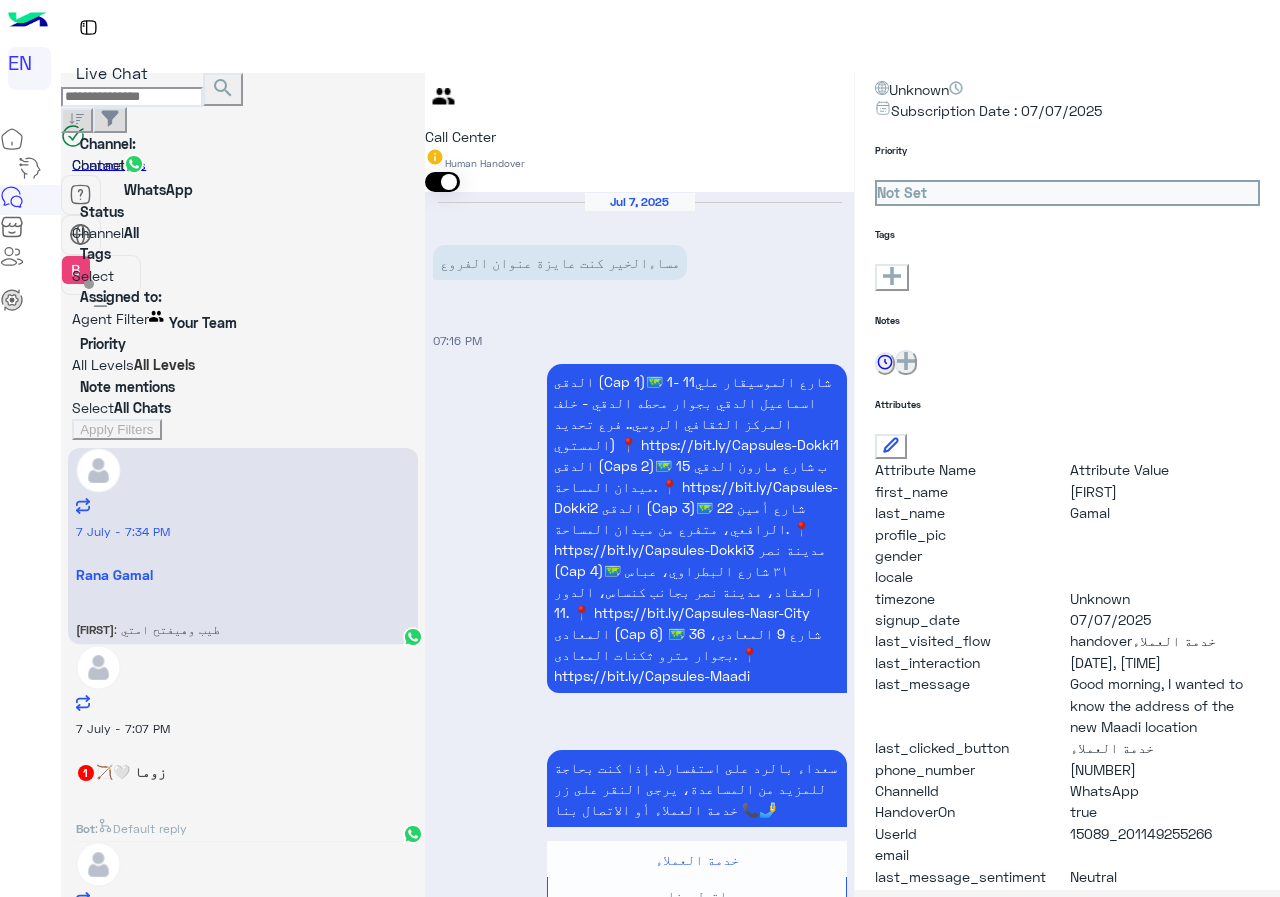 click at bounding box center (639, 1550) 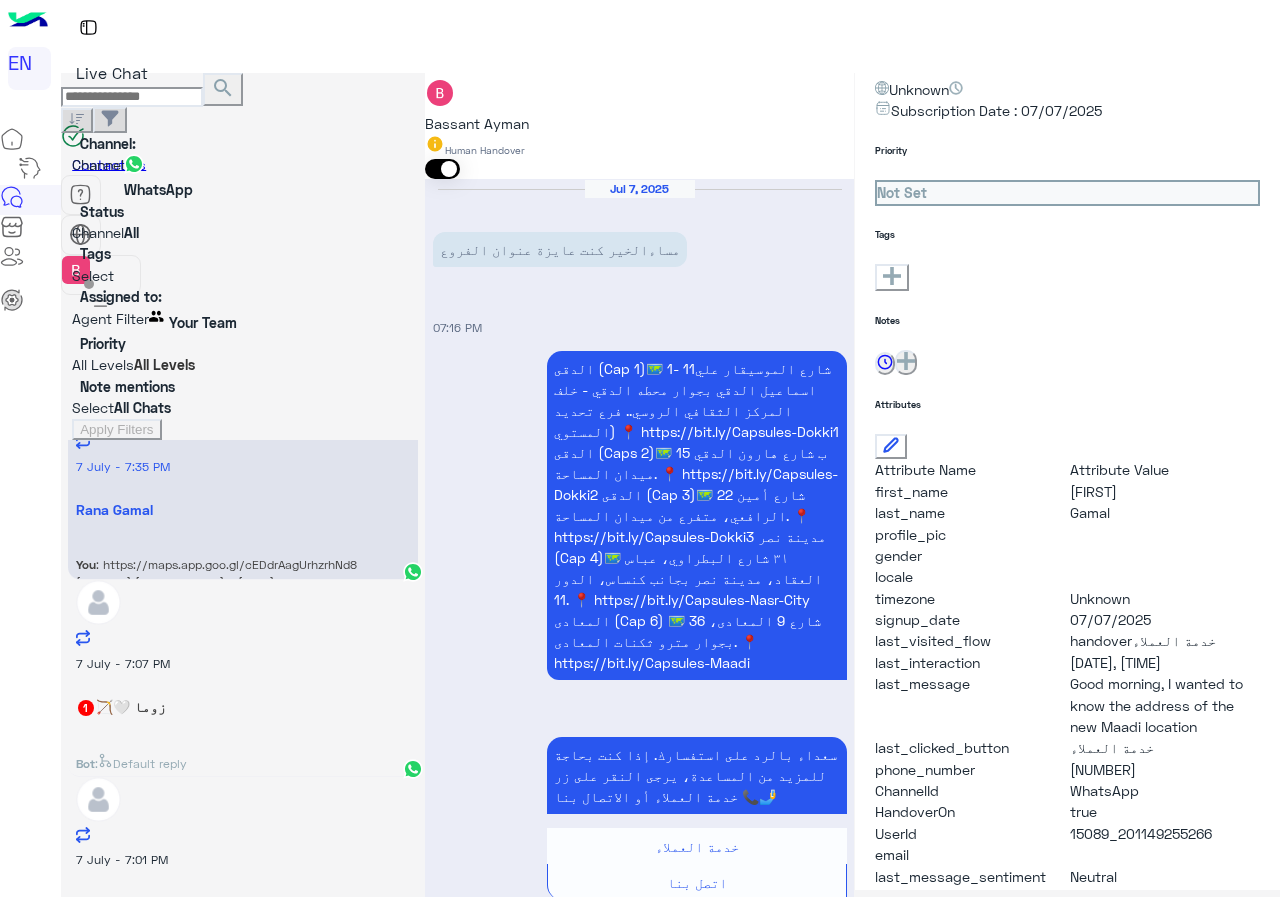 scroll, scrollTop: 0, scrollLeft: 0, axis: both 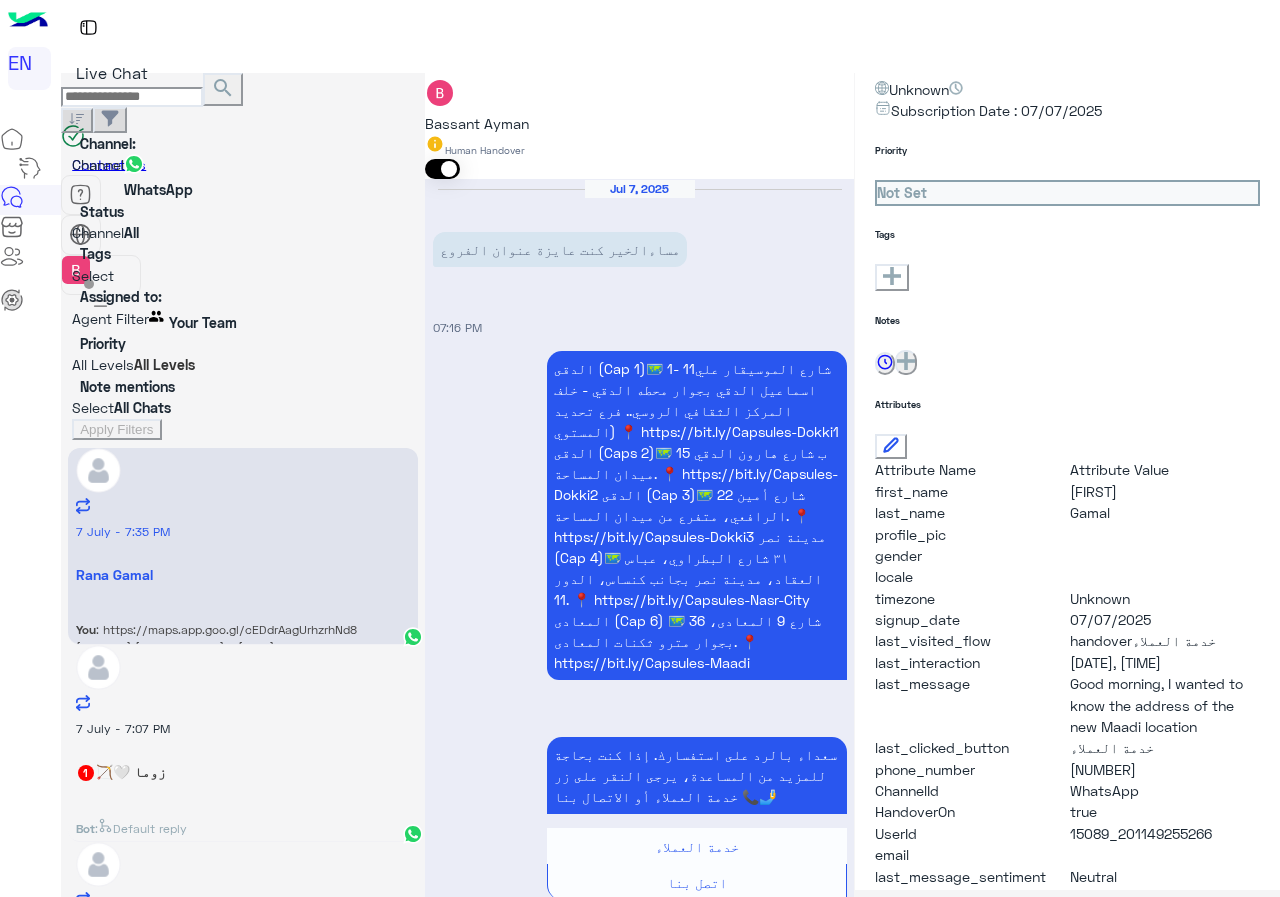 click on "Bot :   Default reply" at bounding box center [243, 626] 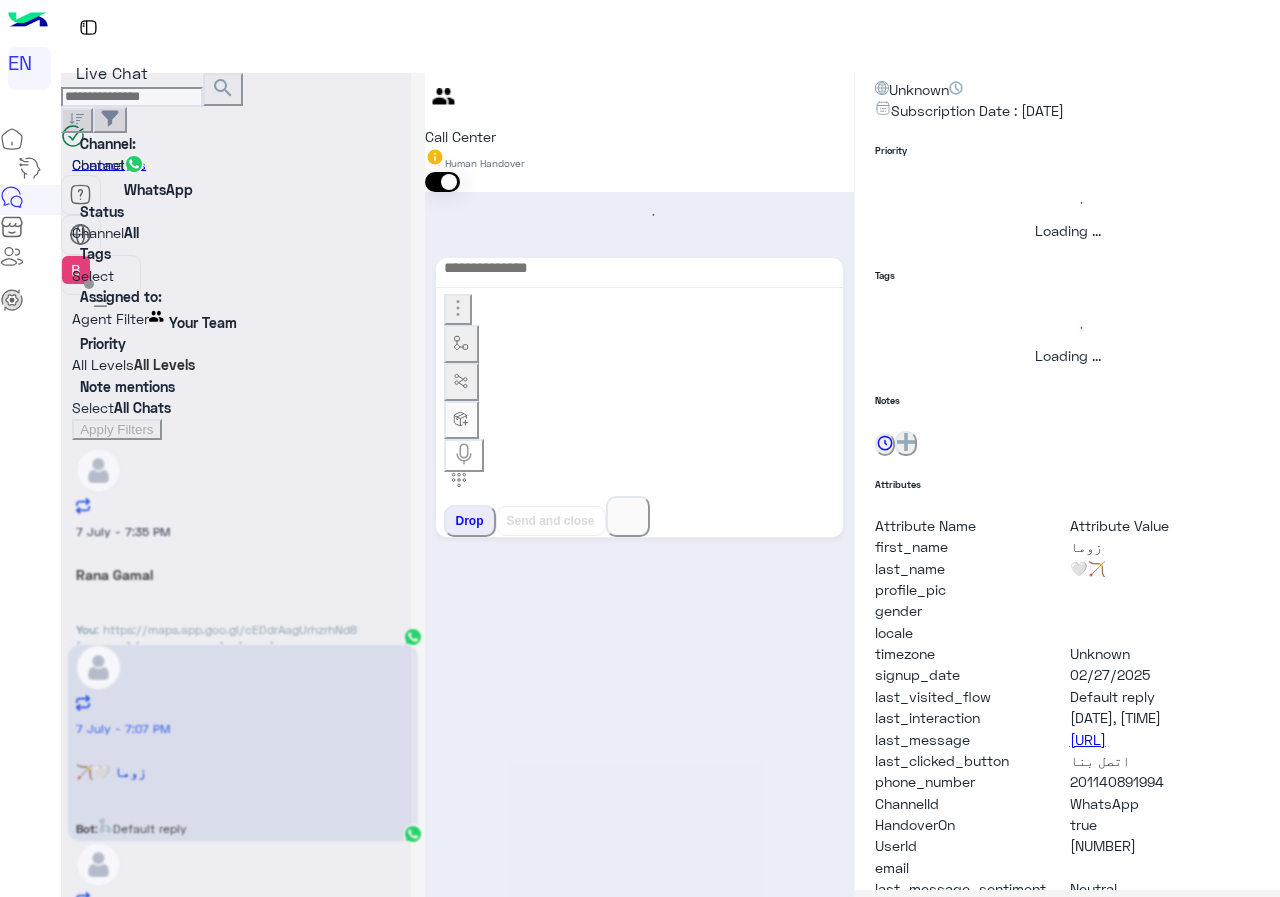 scroll, scrollTop: 221, scrollLeft: 0, axis: vertical 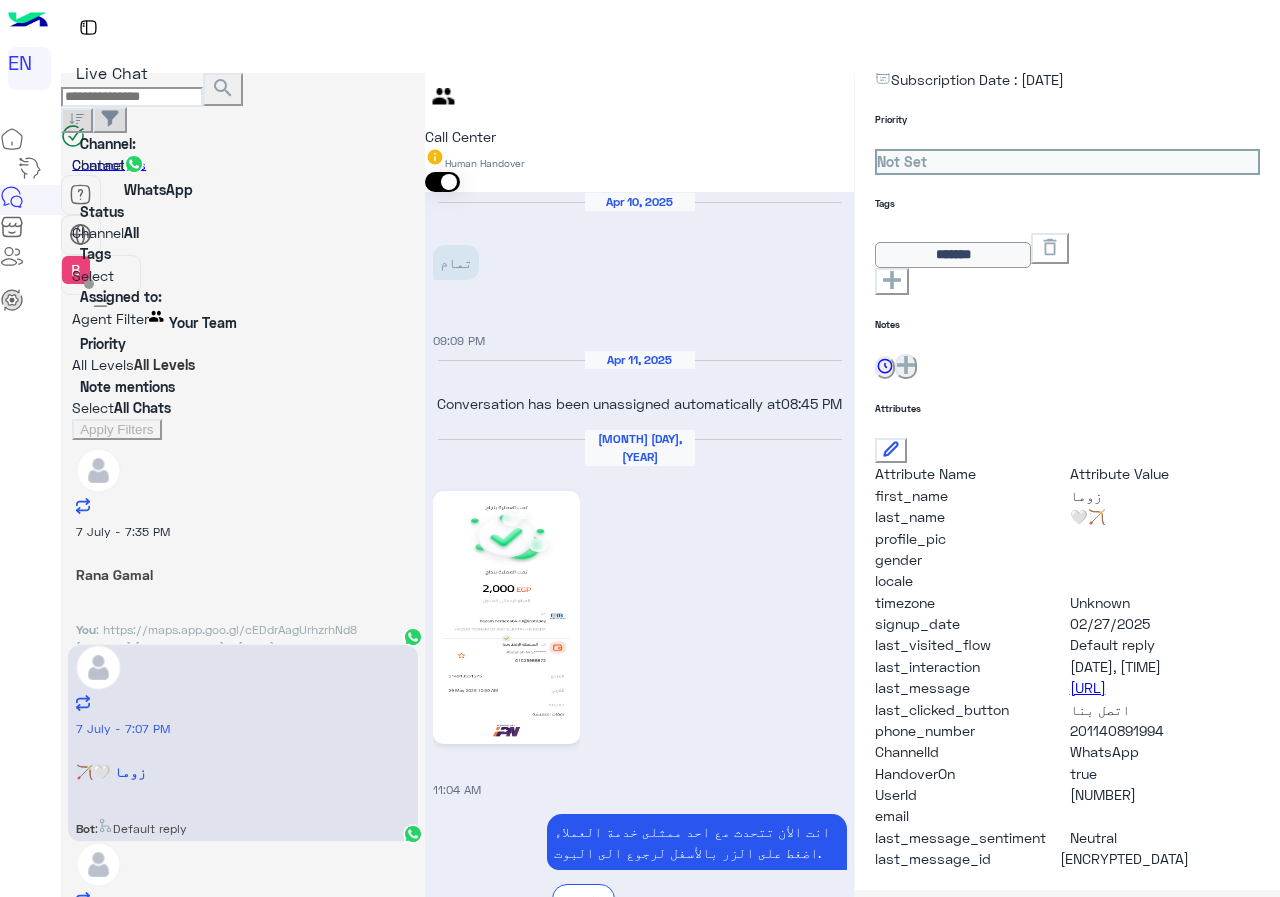 drag, startPoint x: 1073, startPoint y: 703, endPoint x: 1156, endPoint y: 703, distance: 83 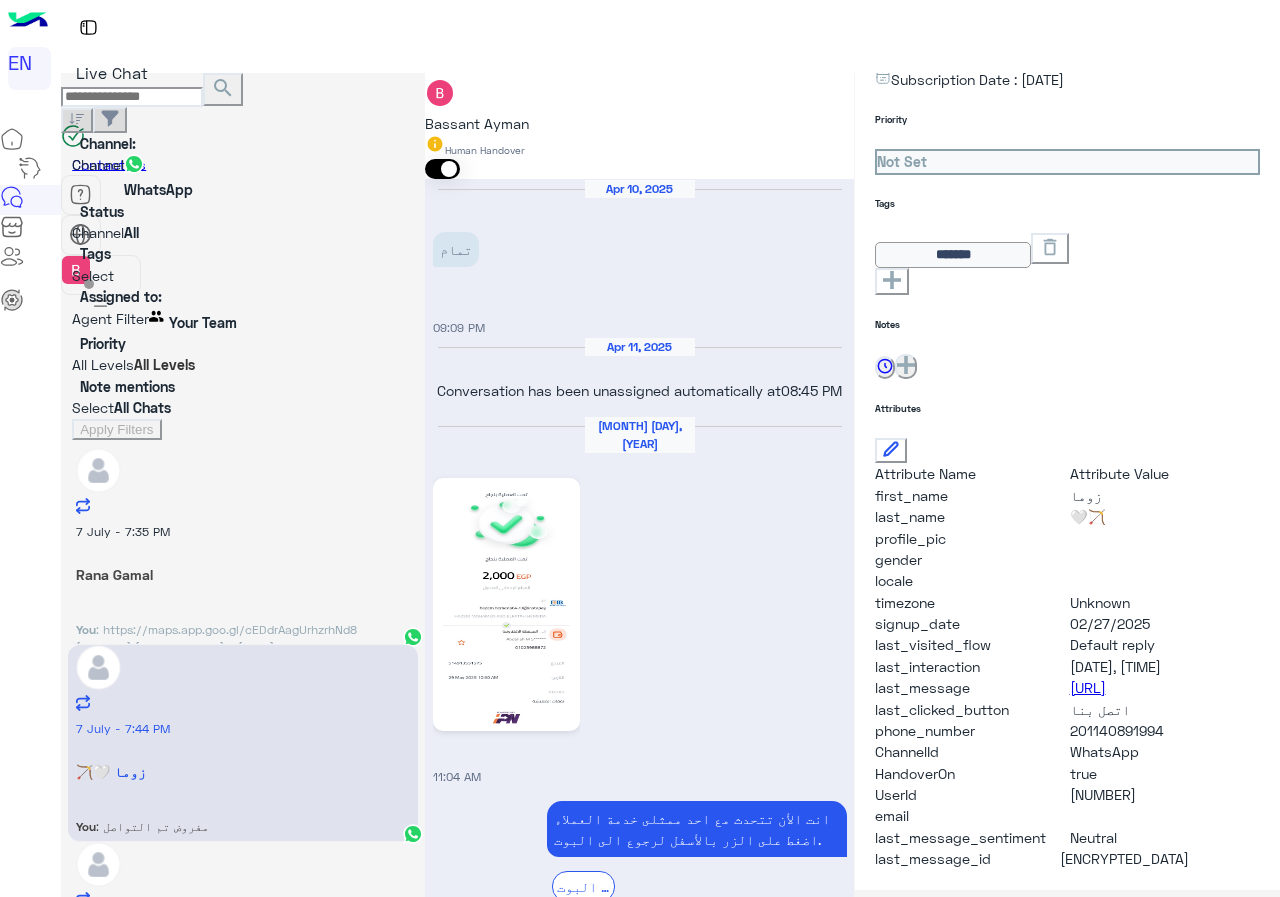 scroll, scrollTop: 1828, scrollLeft: 0, axis: vertical 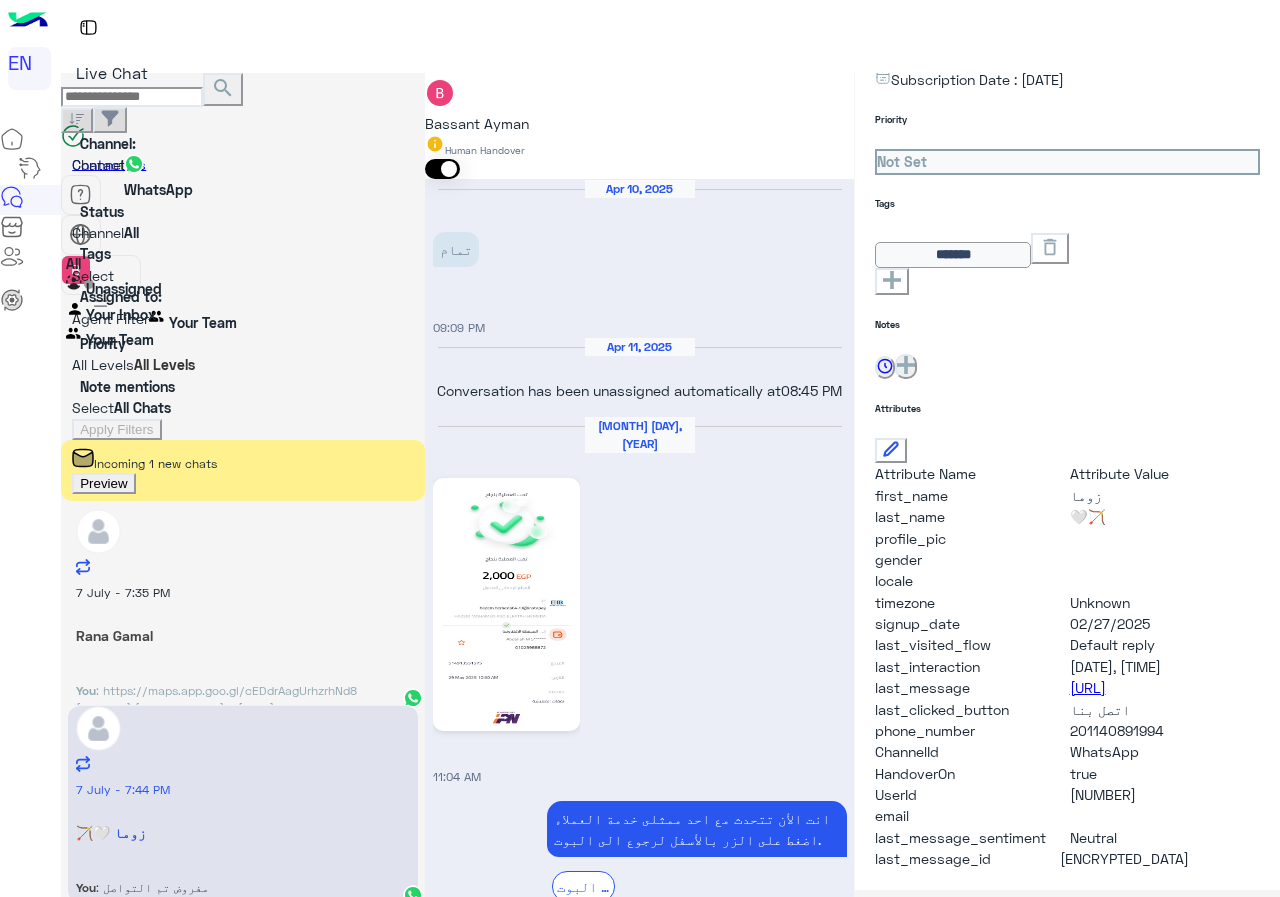click at bounding box center (72, 321) 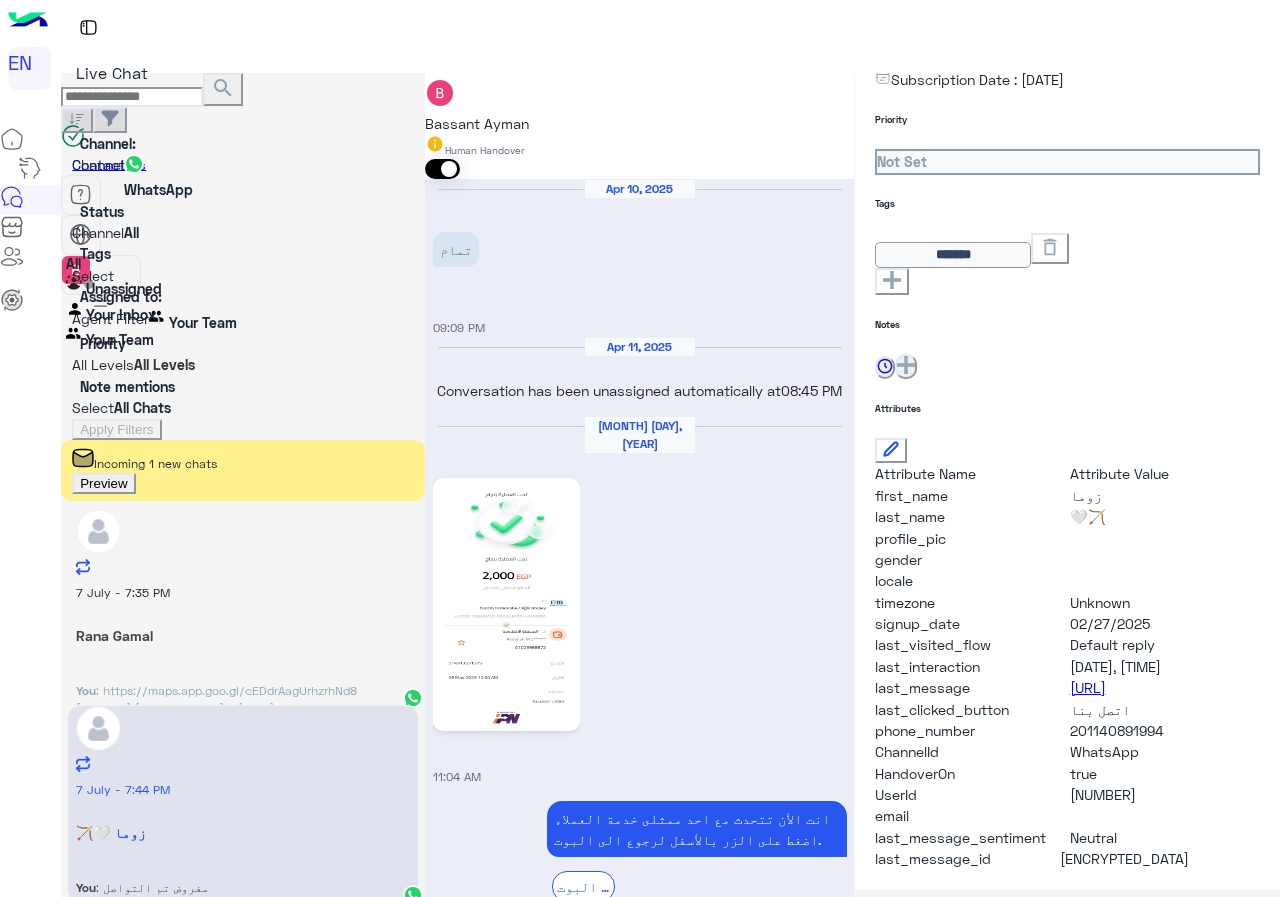 click on "Preview" at bounding box center (103, 483) 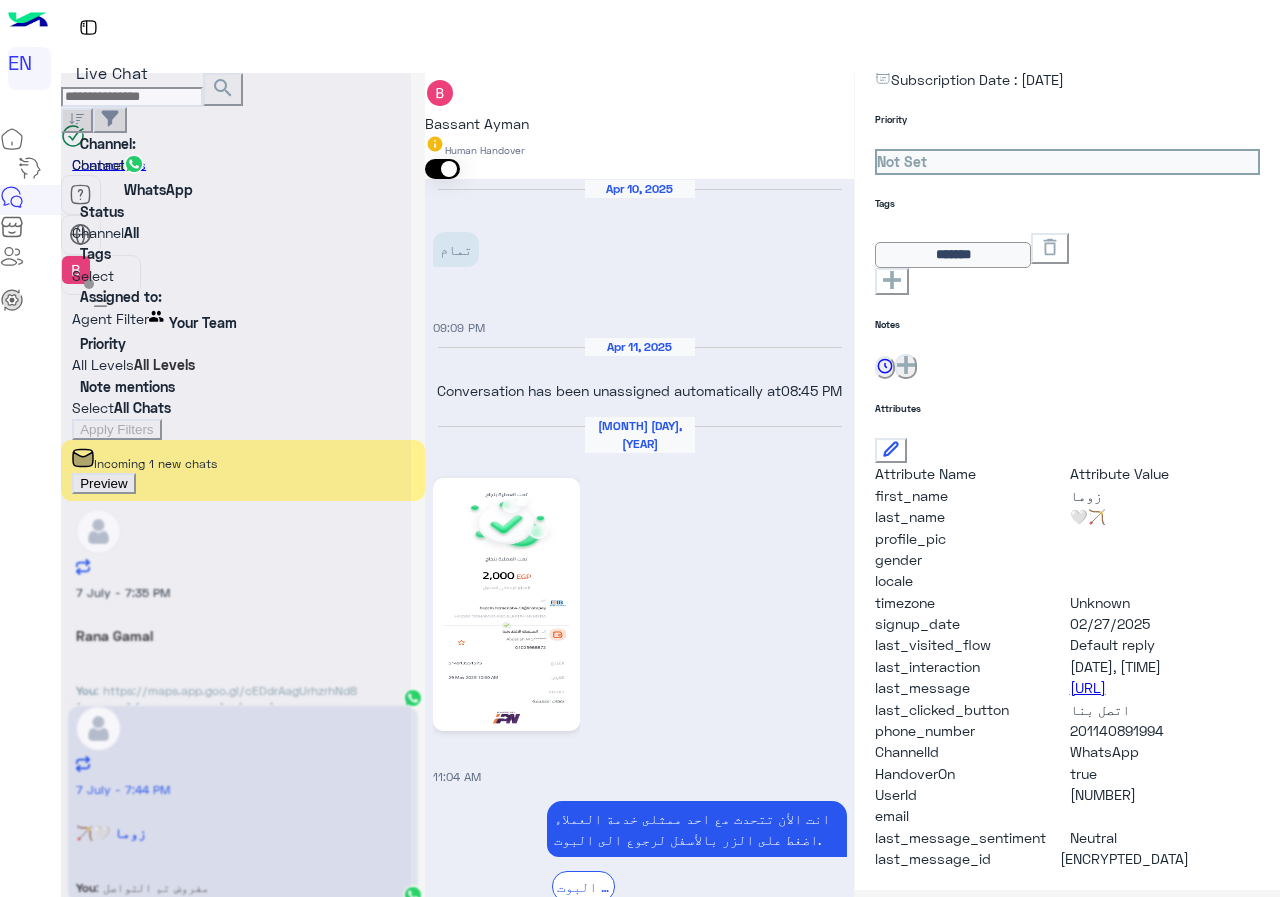 scroll, scrollTop: 0, scrollLeft: 0, axis: both 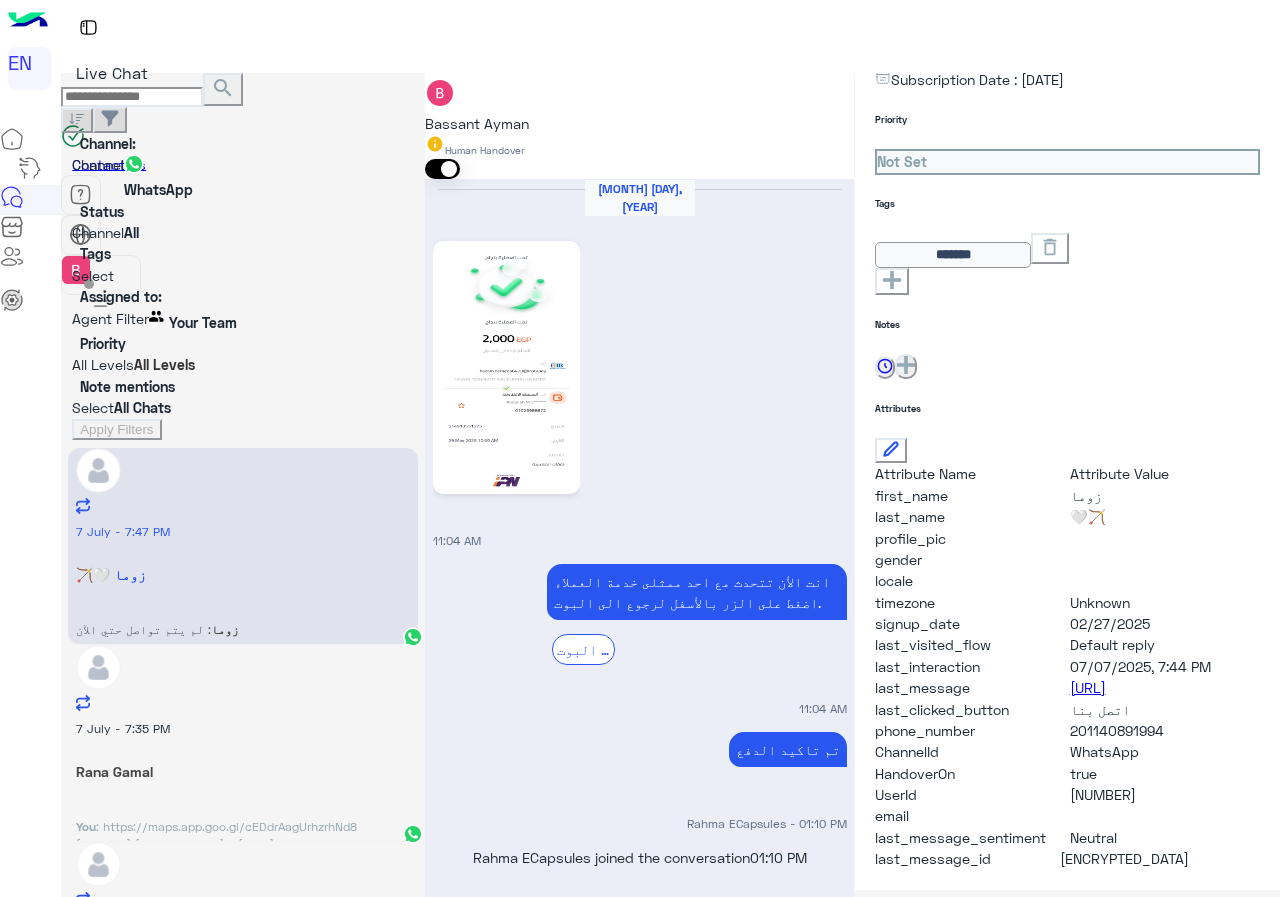click on ": وعلى فكرة البنت عندها 16سنة يعنى المفروض تبقى مع الكبار مش الصغار" at bounding box center [143, 629] 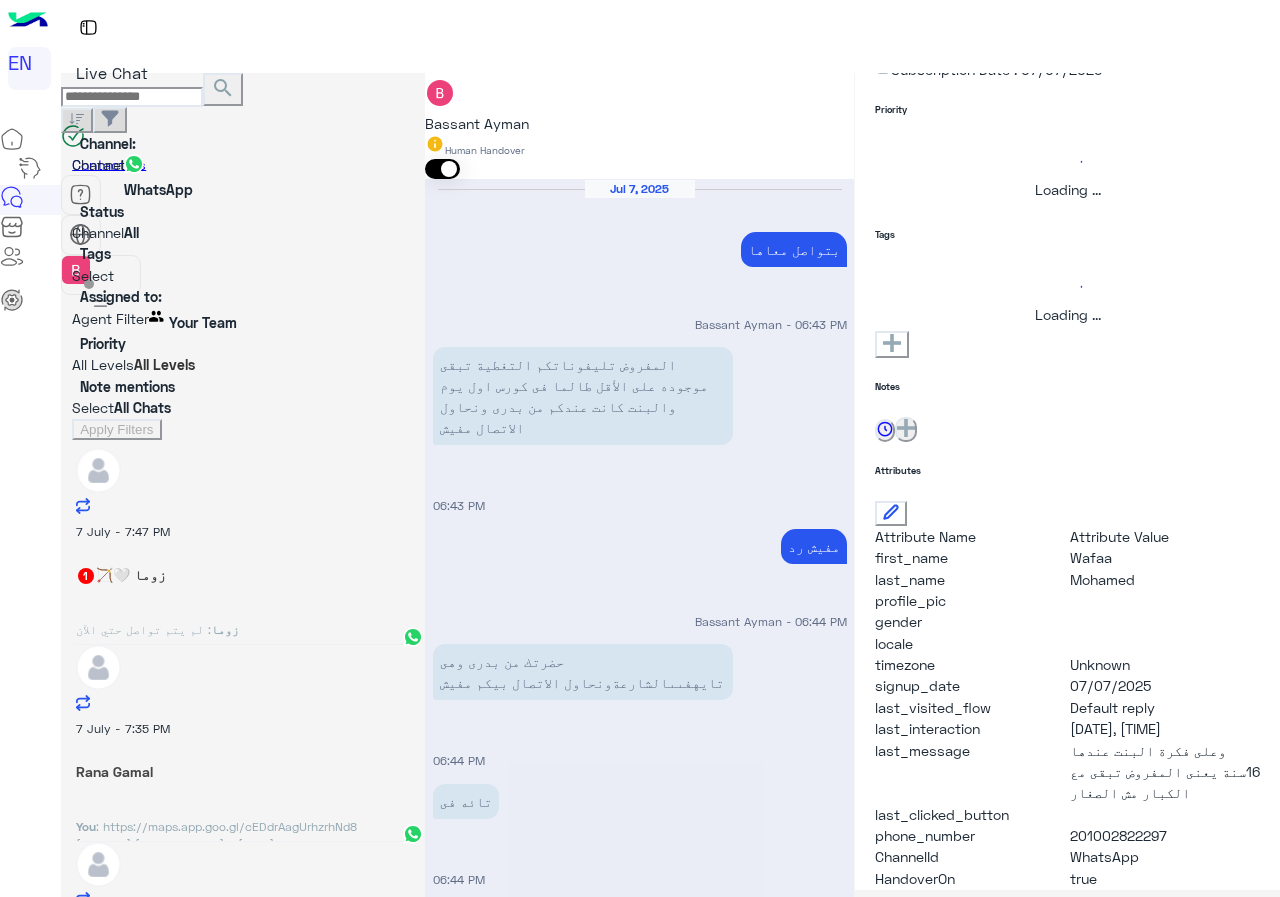 scroll, scrollTop: 971, scrollLeft: 0, axis: vertical 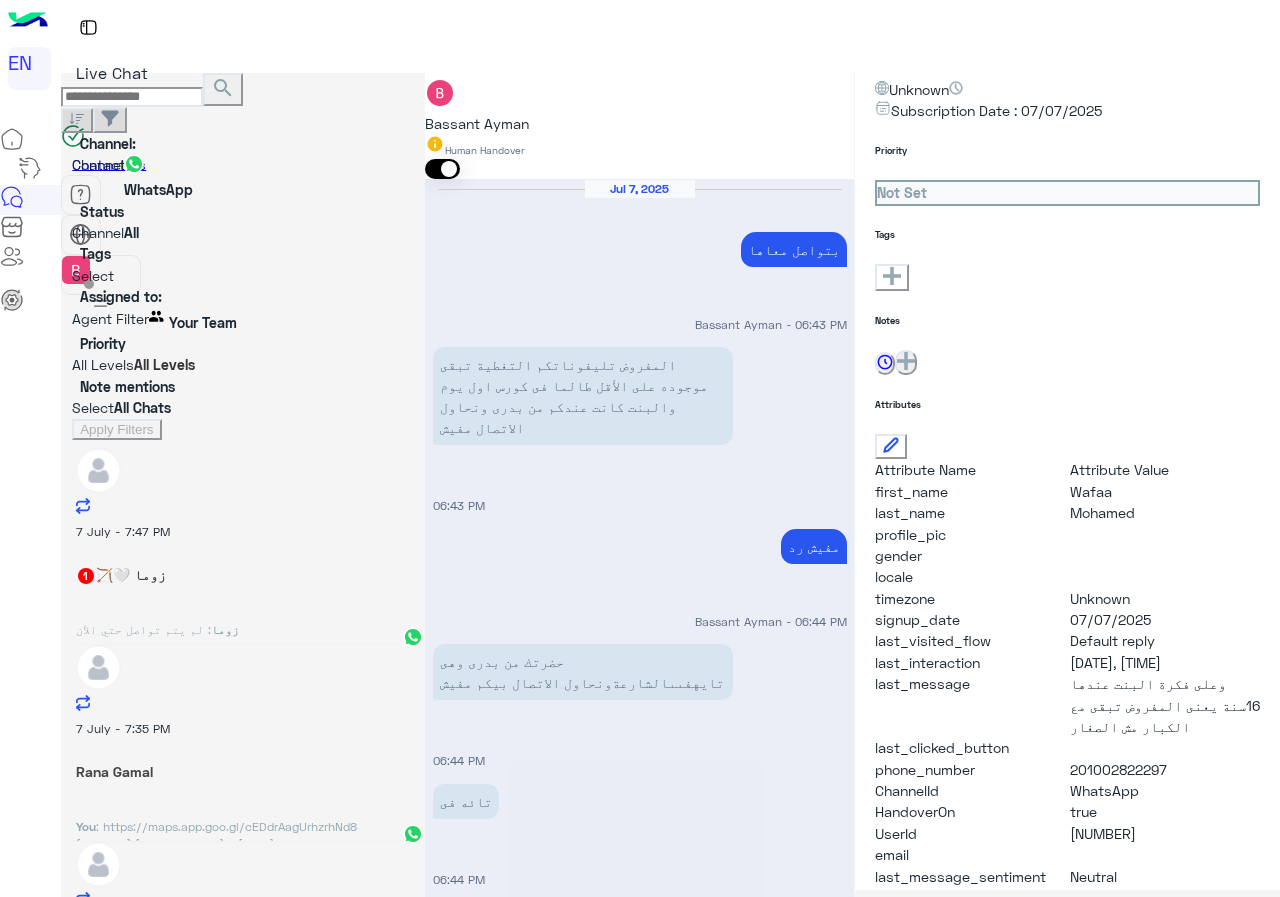 click at bounding box center [639, 2908] 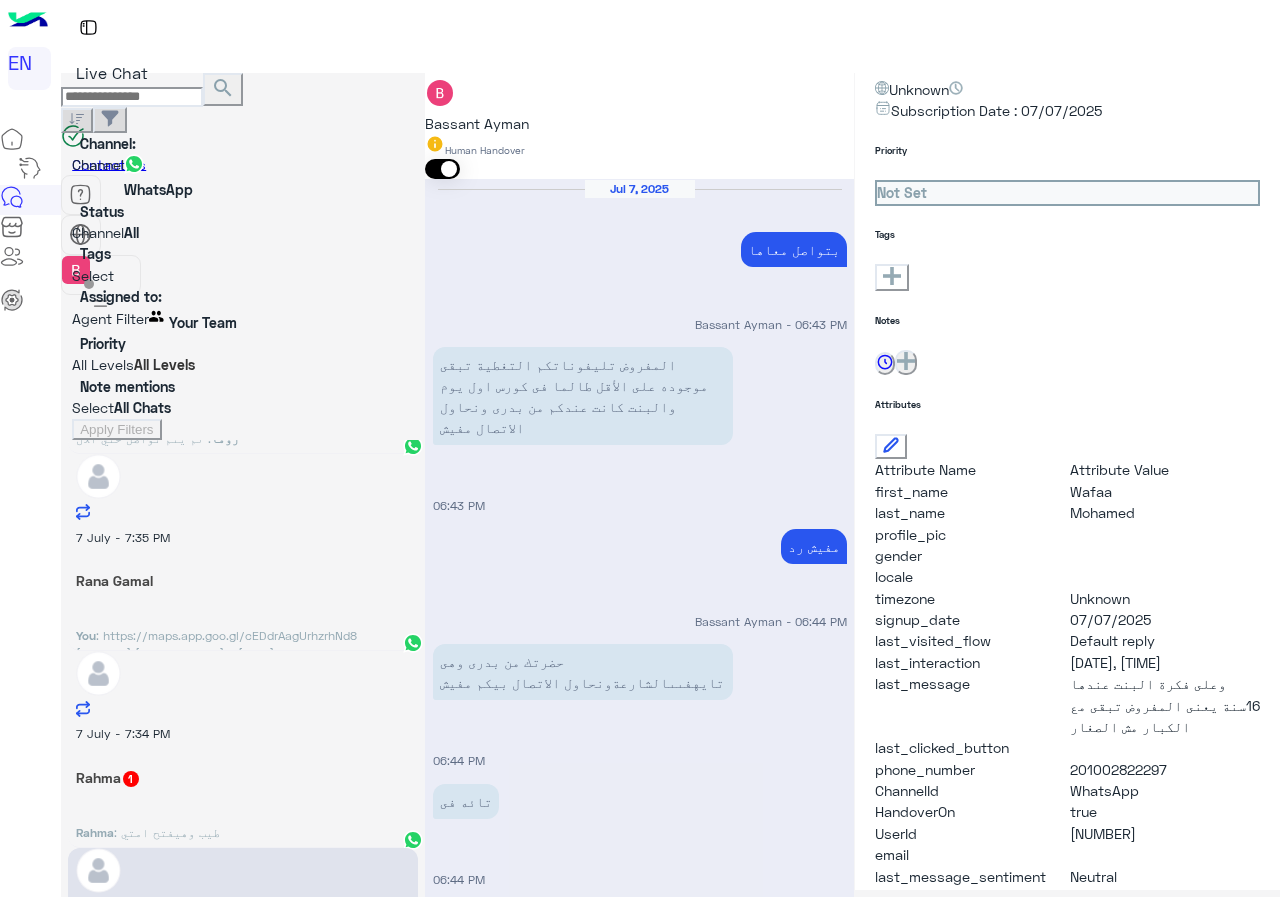 scroll, scrollTop: 200, scrollLeft: 0, axis: vertical 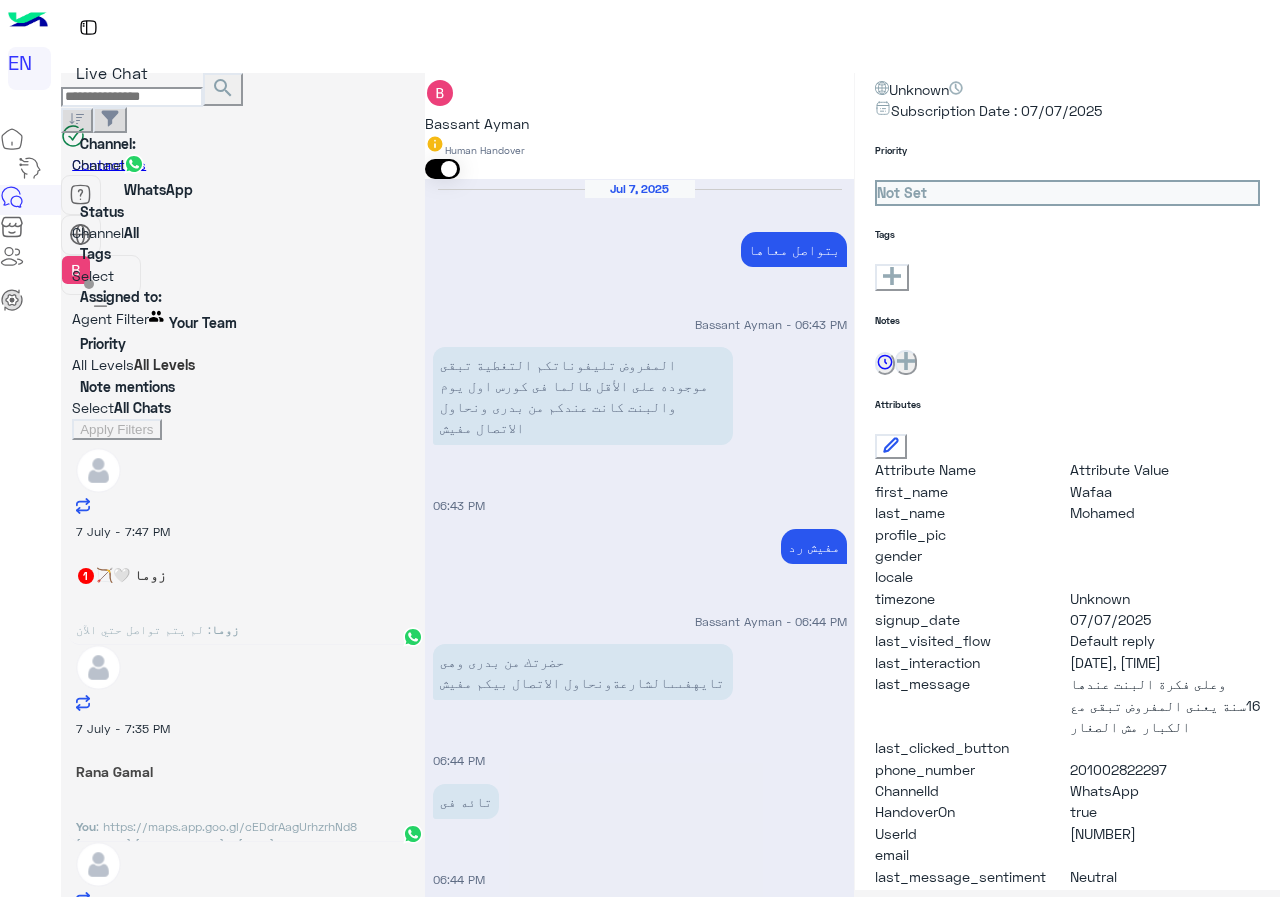 click on "زوما : لم يتم تواصل حتي الآن" at bounding box center [243, 626] 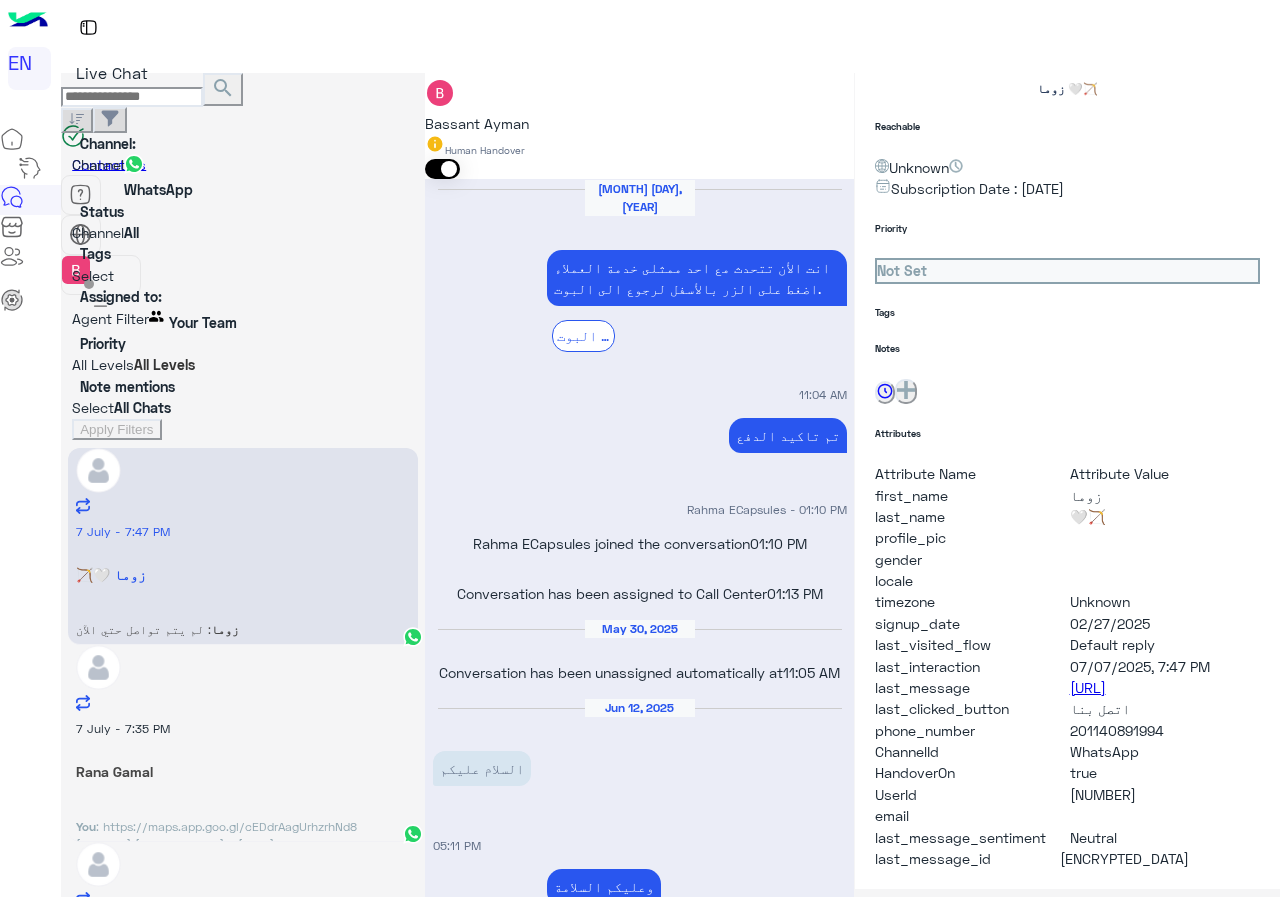 scroll, scrollTop: 217, scrollLeft: 0, axis: vertical 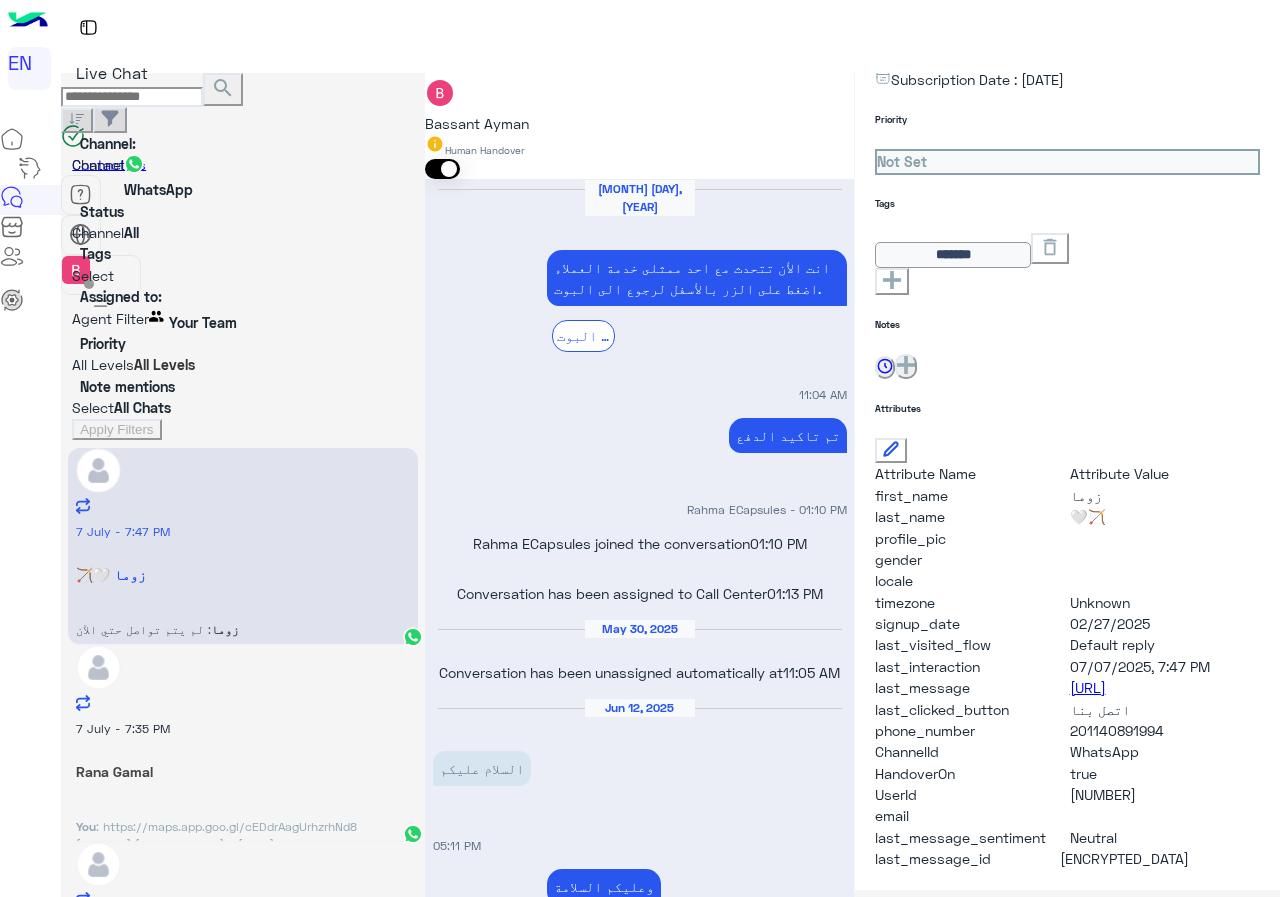 click at bounding box center [639, 2925] 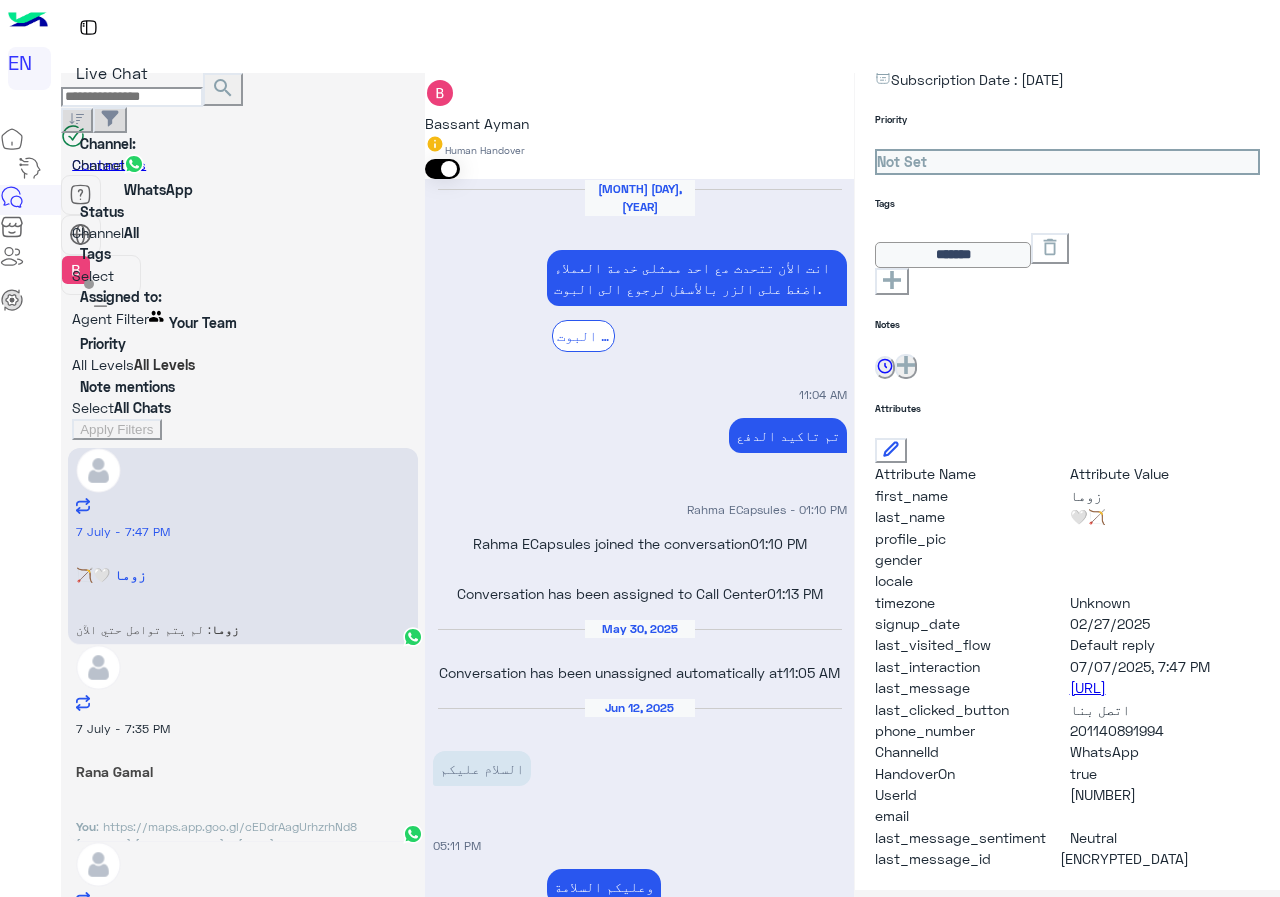 type on "**********" 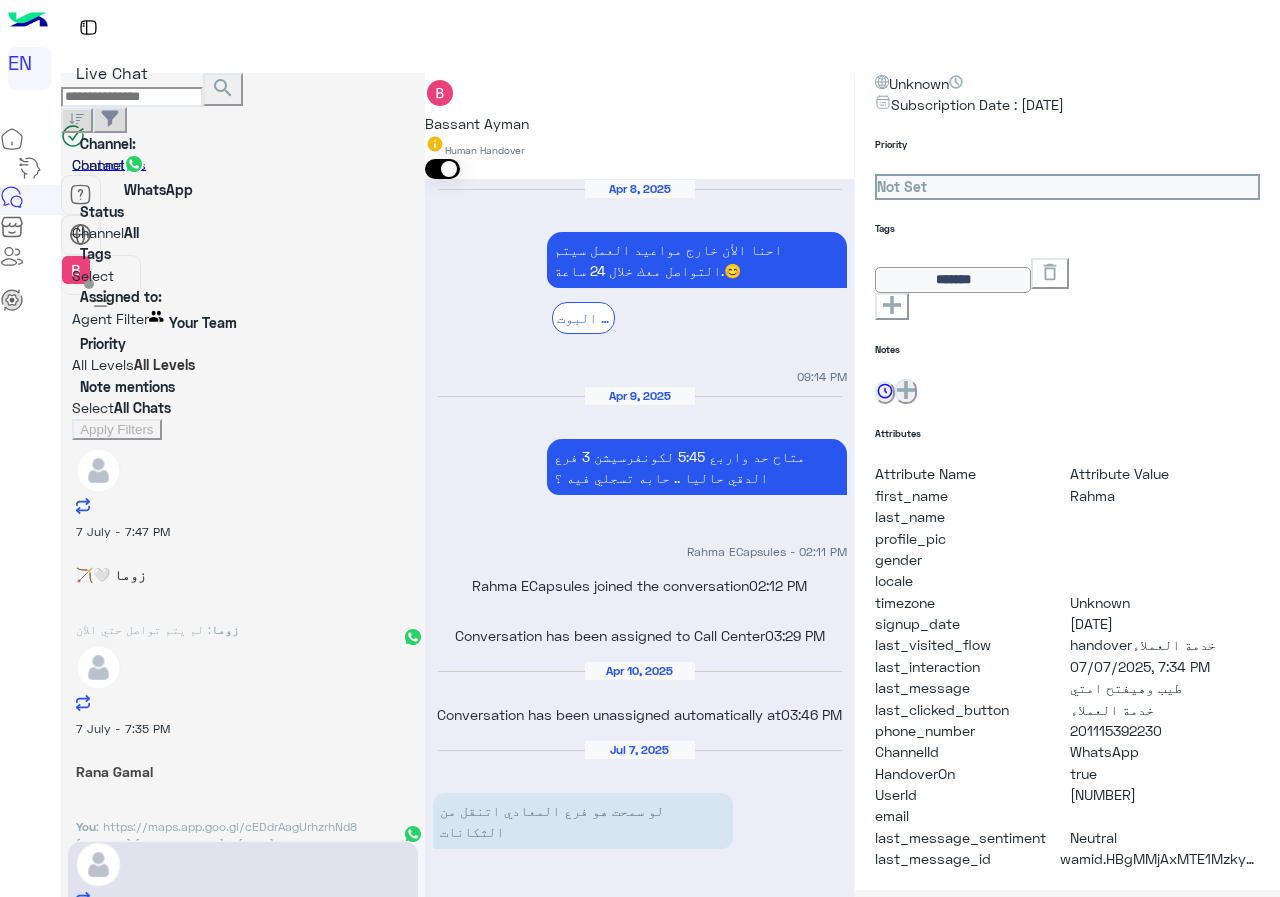 scroll, scrollTop: 217, scrollLeft: 0, axis: vertical 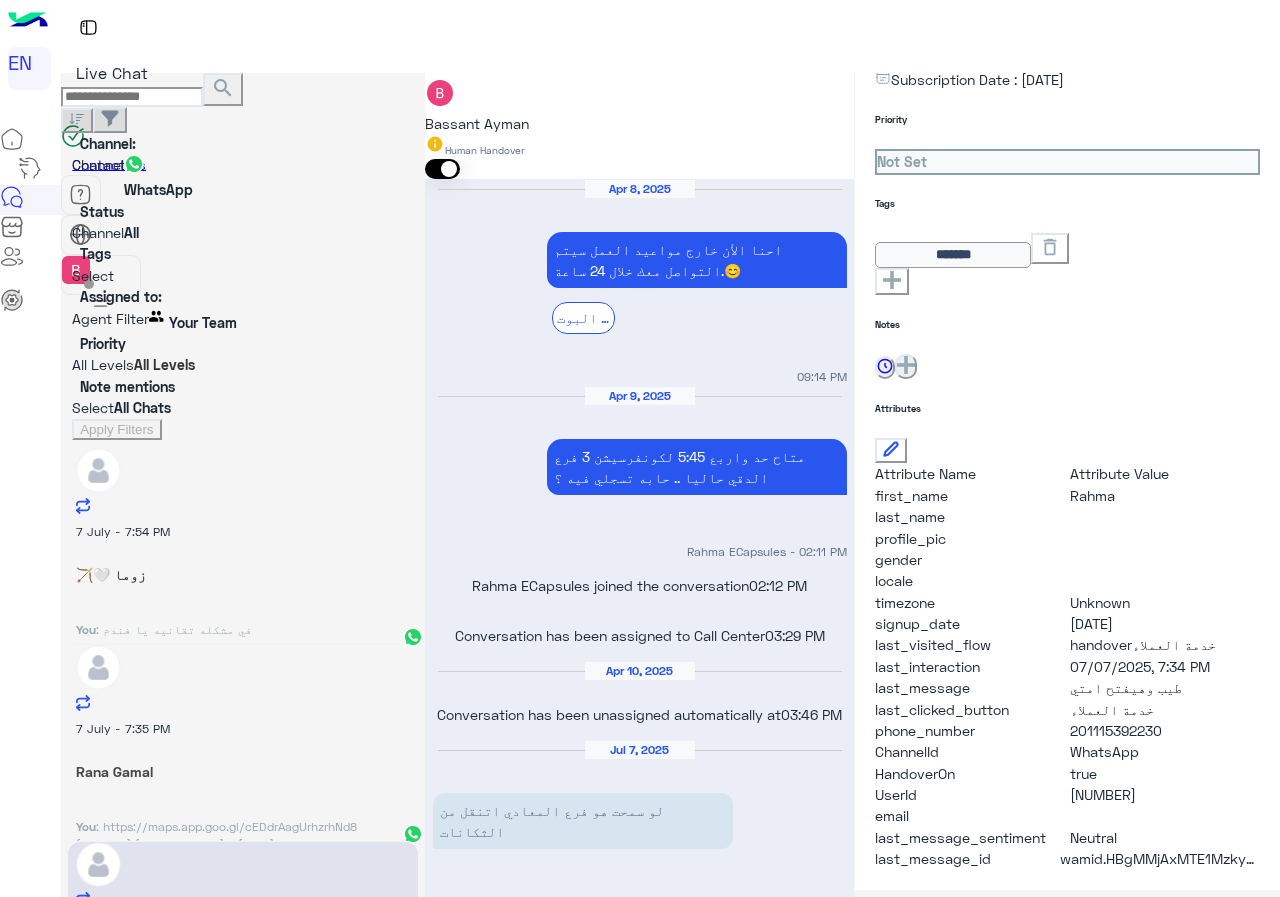 click at bounding box center (639, 3185) 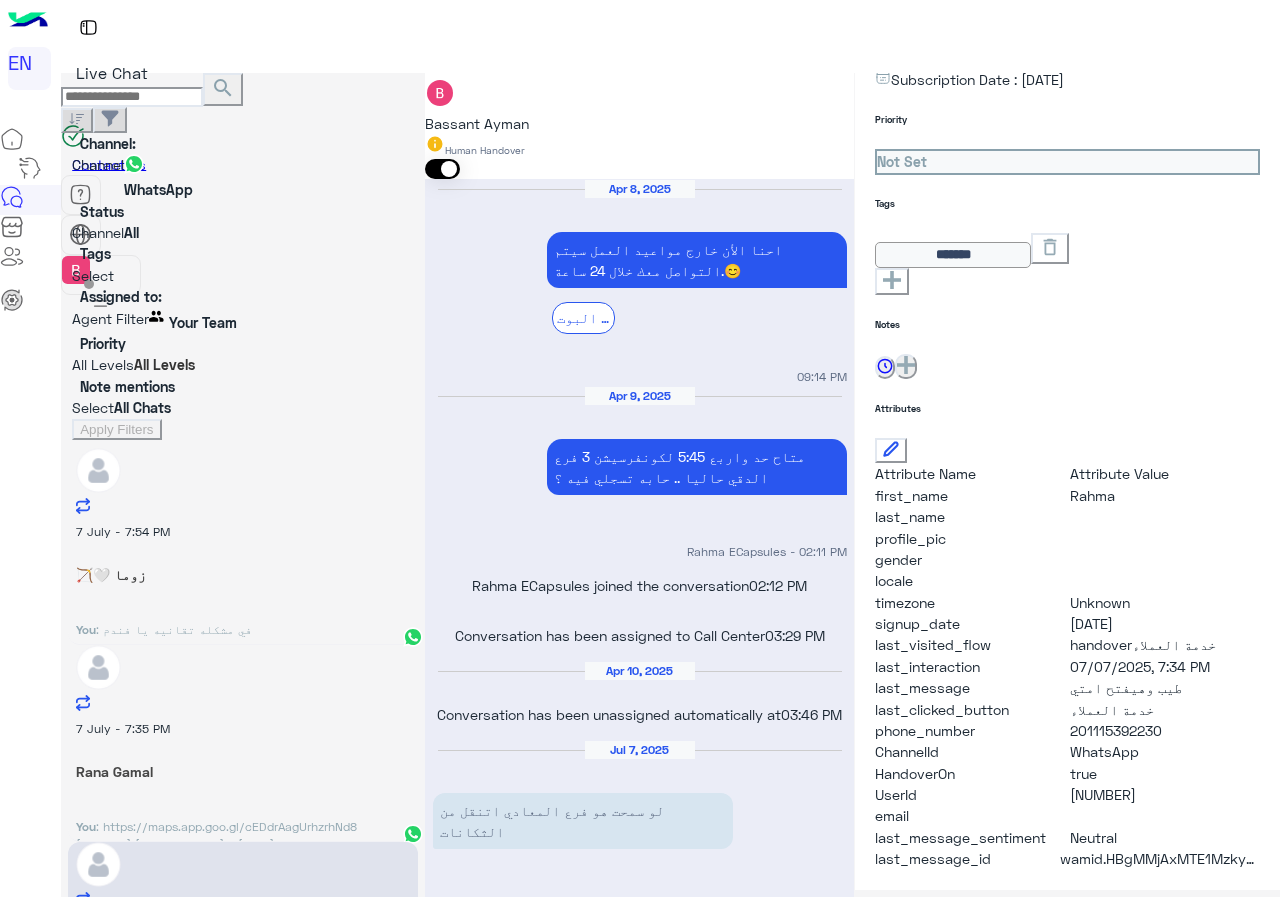 scroll, scrollTop: 1557, scrollLeft: 0, axis: vertical 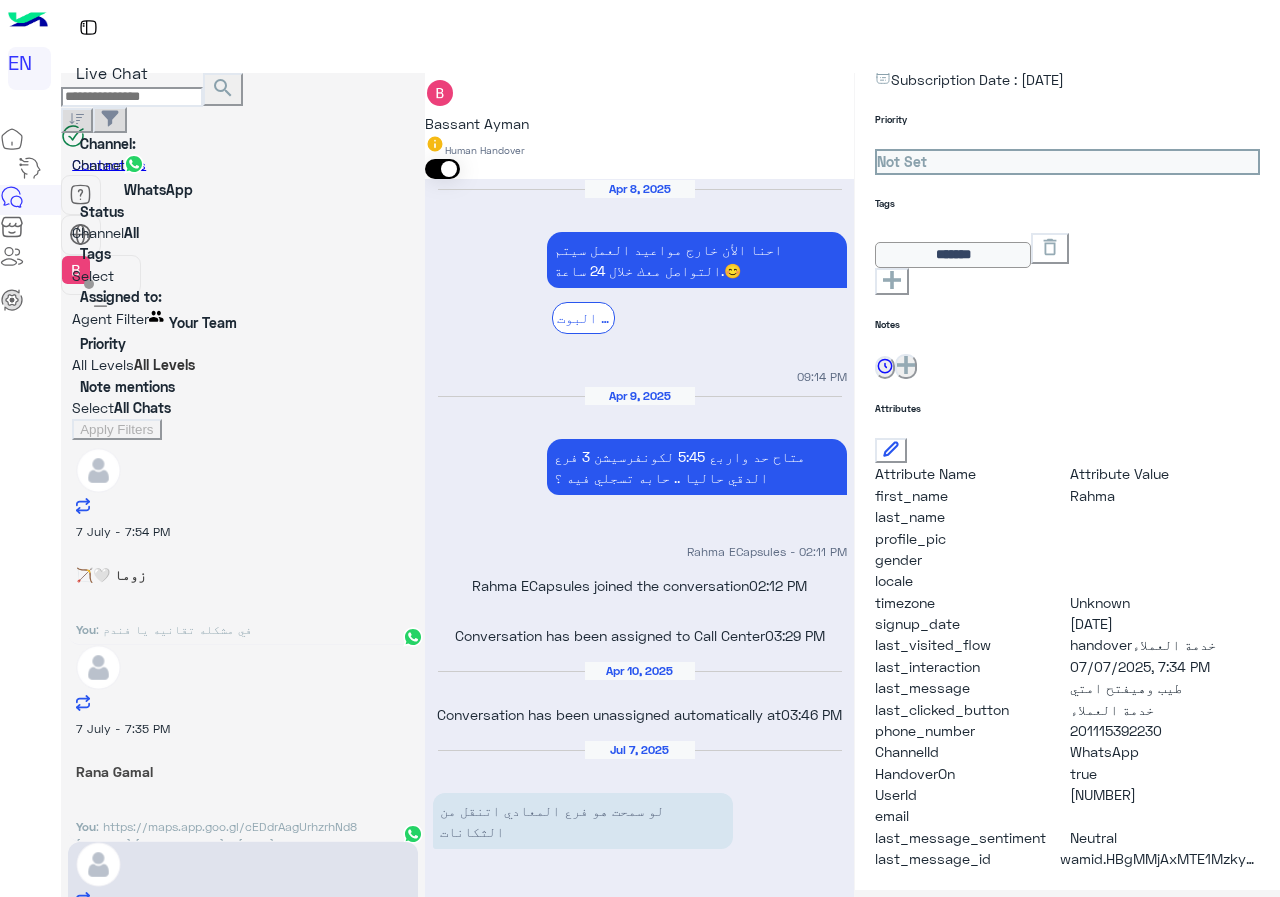 click at bounding box center [72, 321] 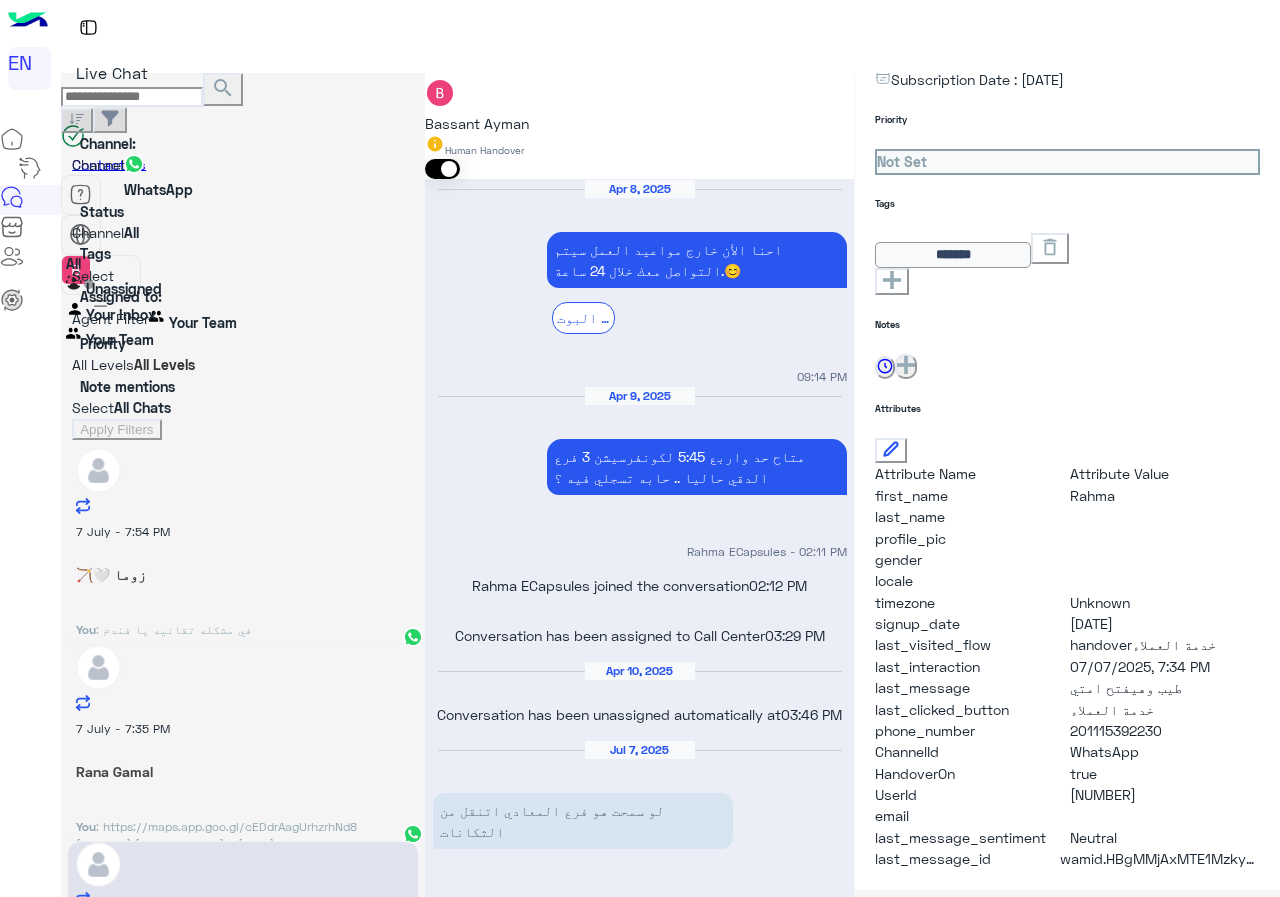 scroll, scrollTop: 1467, scrollLeft: 0, axis: vertical 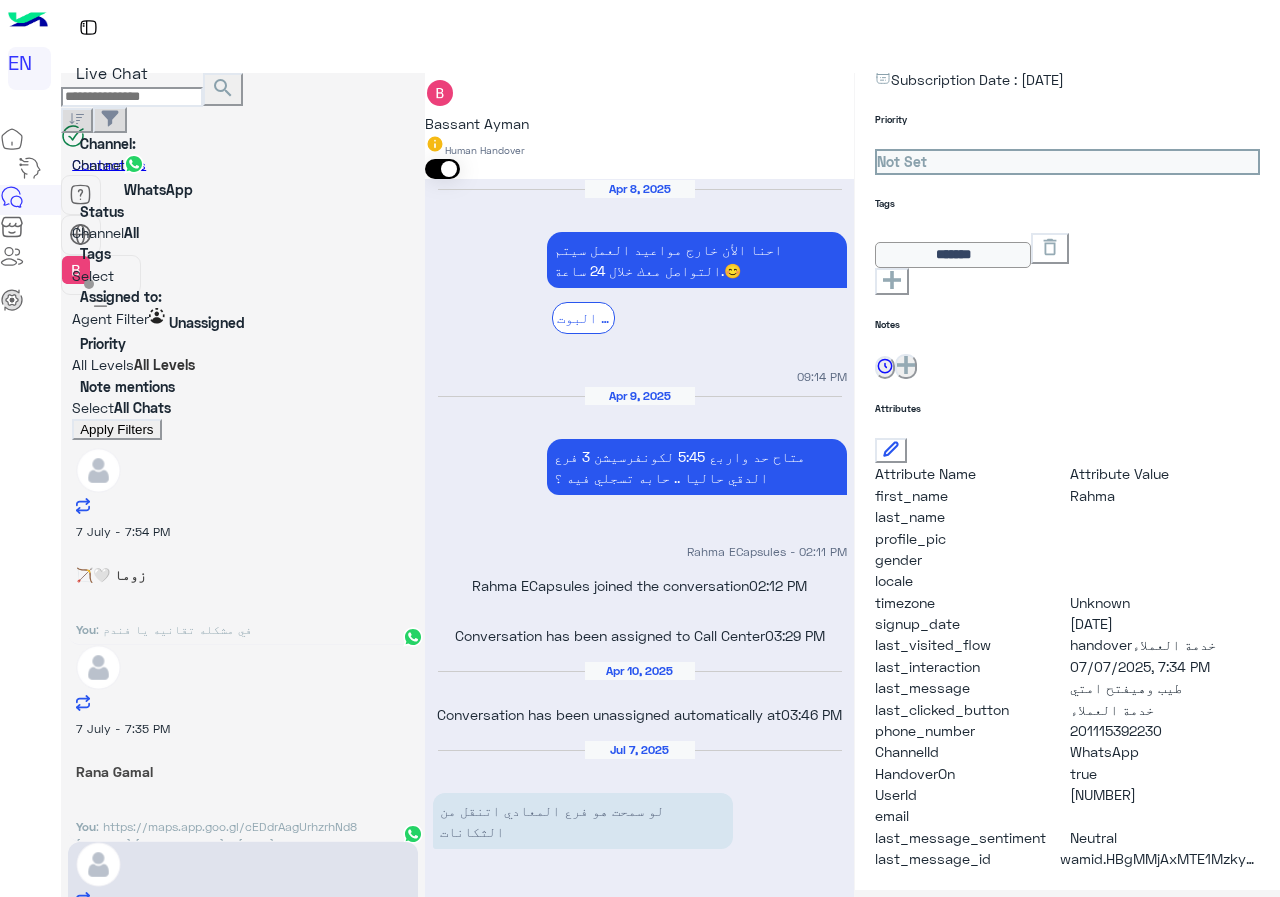 click on "Apply Filters" at bounding box center (116, 429) 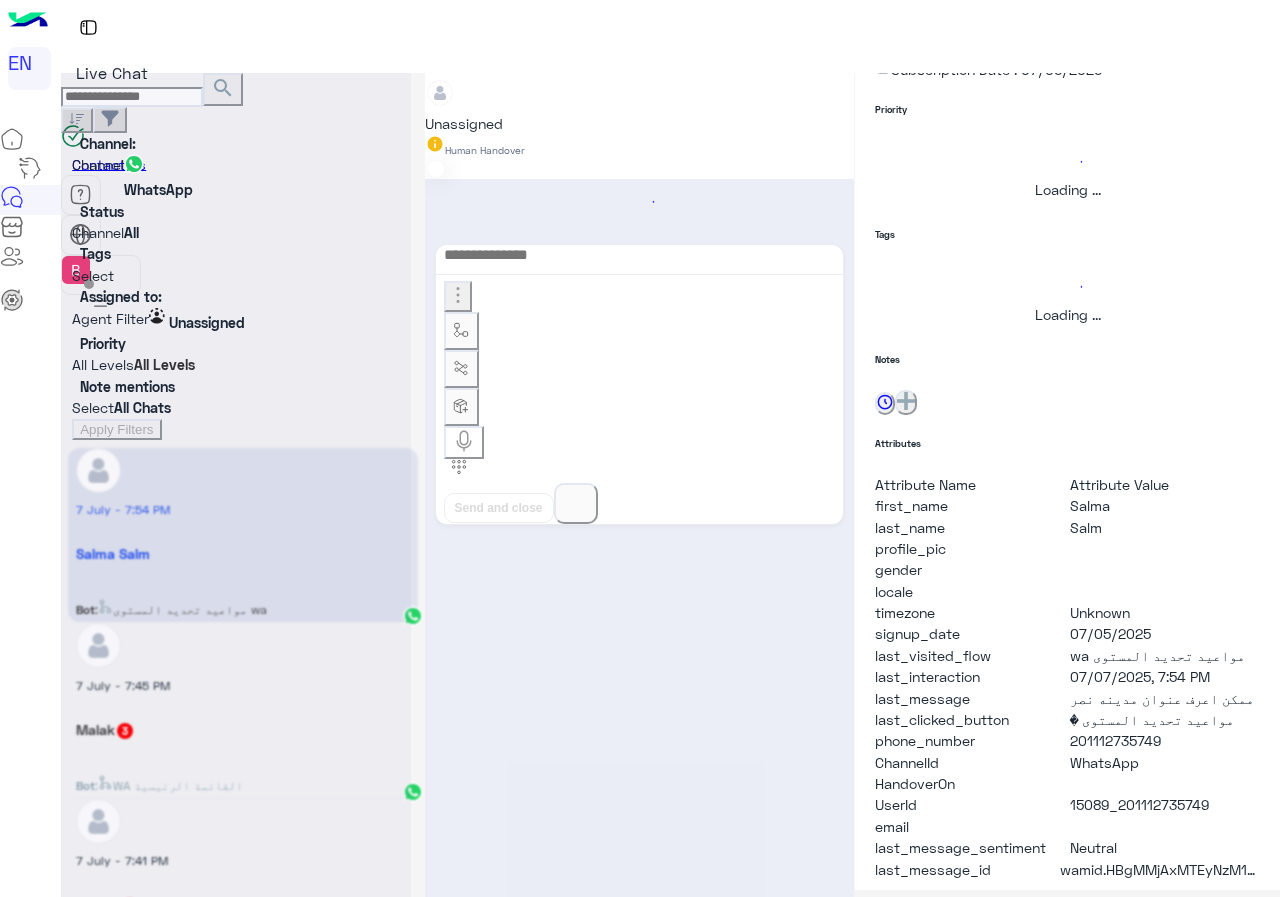 scroll, scrollTop: 0, scrollLeft: 0, axis: both 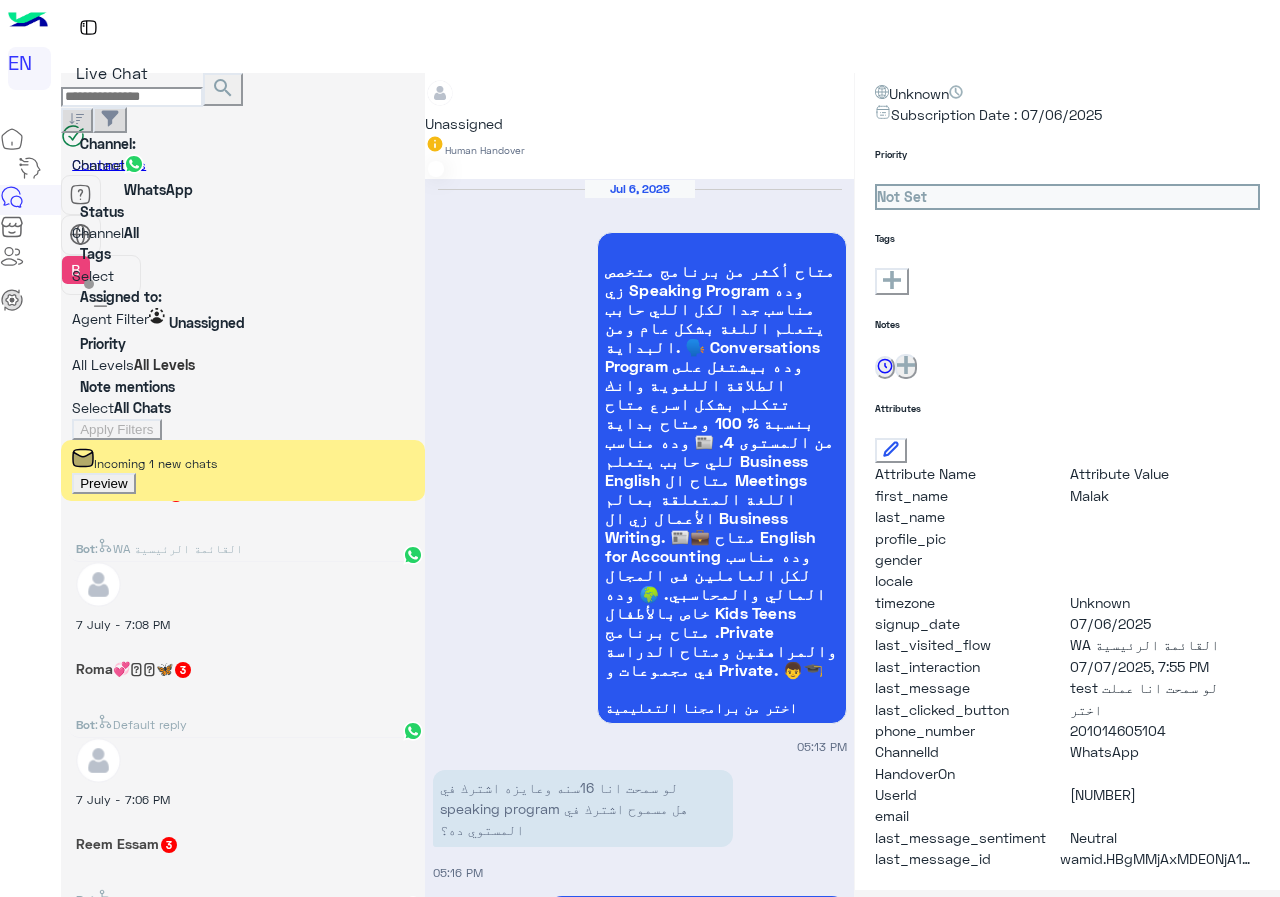 click on ": طب انا عايز اكد النهادره ع التيست ومش عارف اكلم حد" at bounding box center (153, 197) 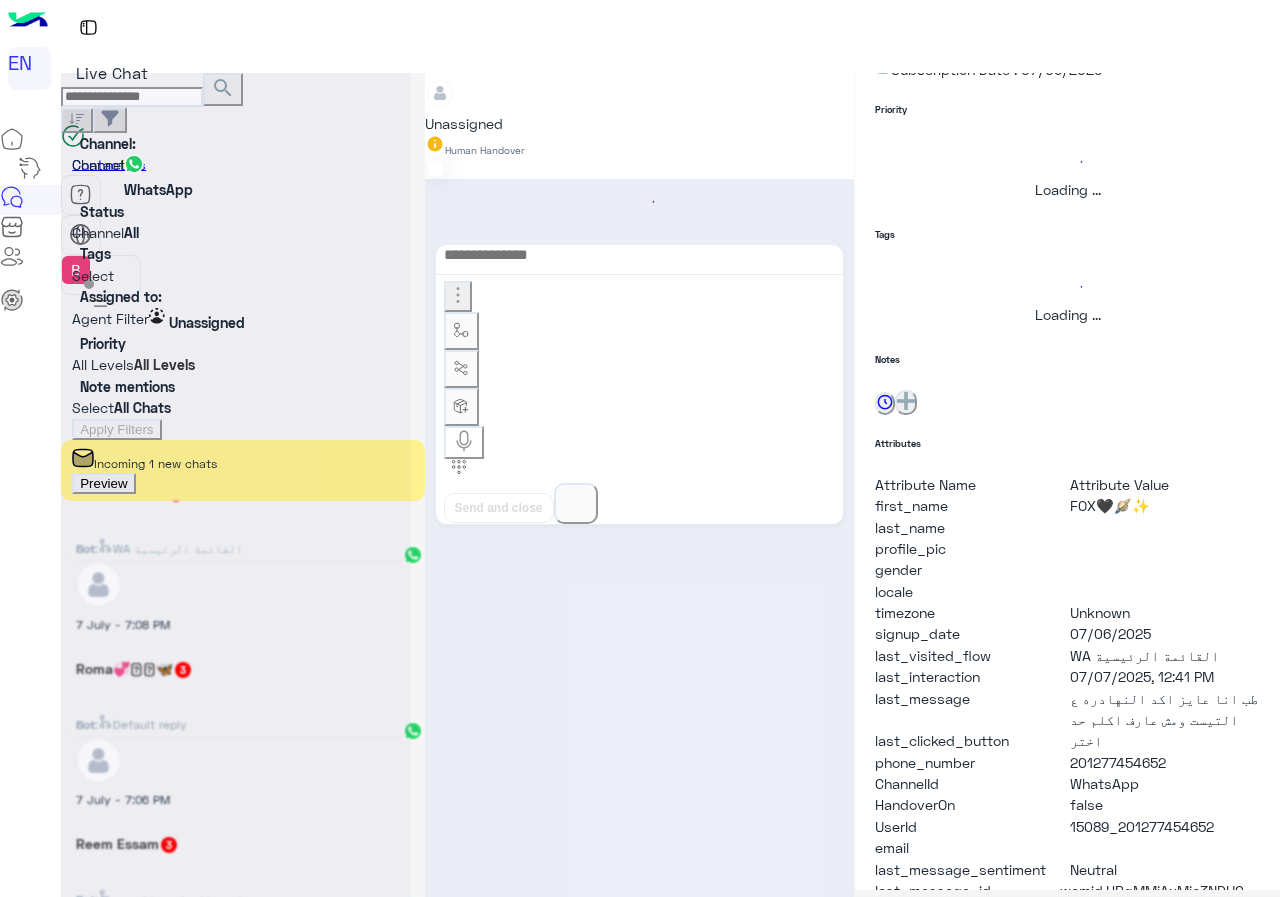 scroll, scrollTop: 176, scrollLeft: 0, axis: vertical 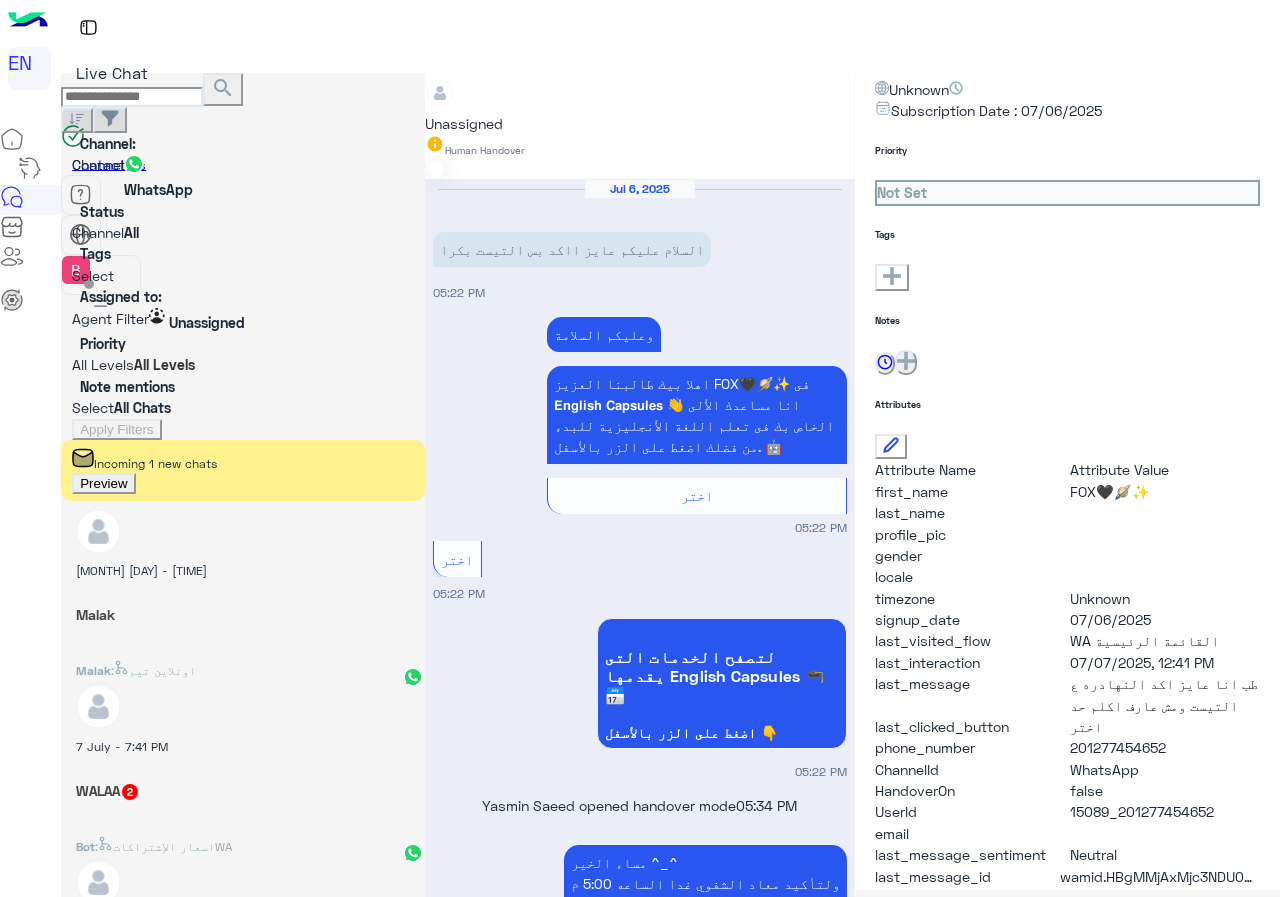 click on "Bot :   اسعار الإشتراكاتWA" at bounding box center [243, 665] 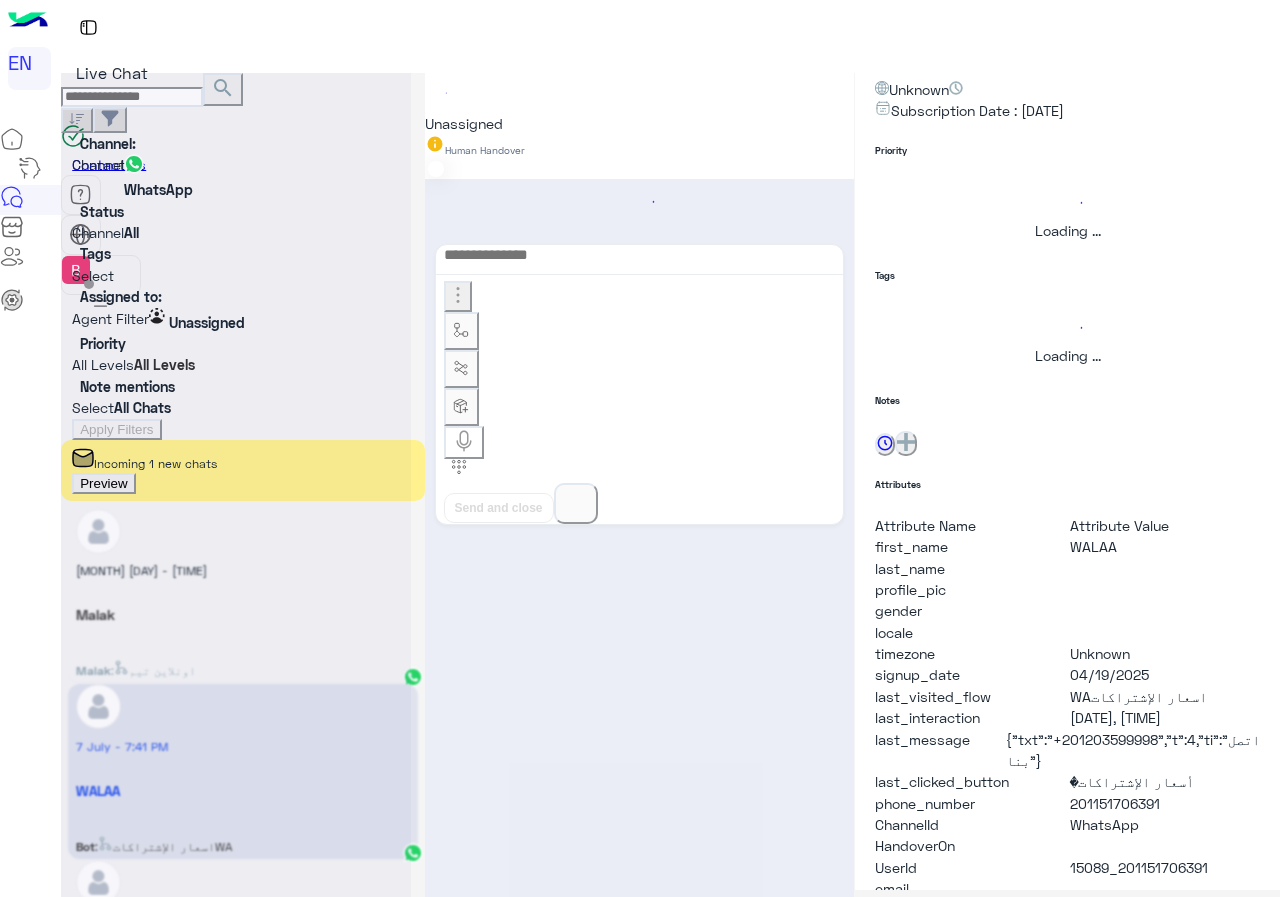 scroll, scrollTop: 221, scrollLeft: 0, axis: vertical 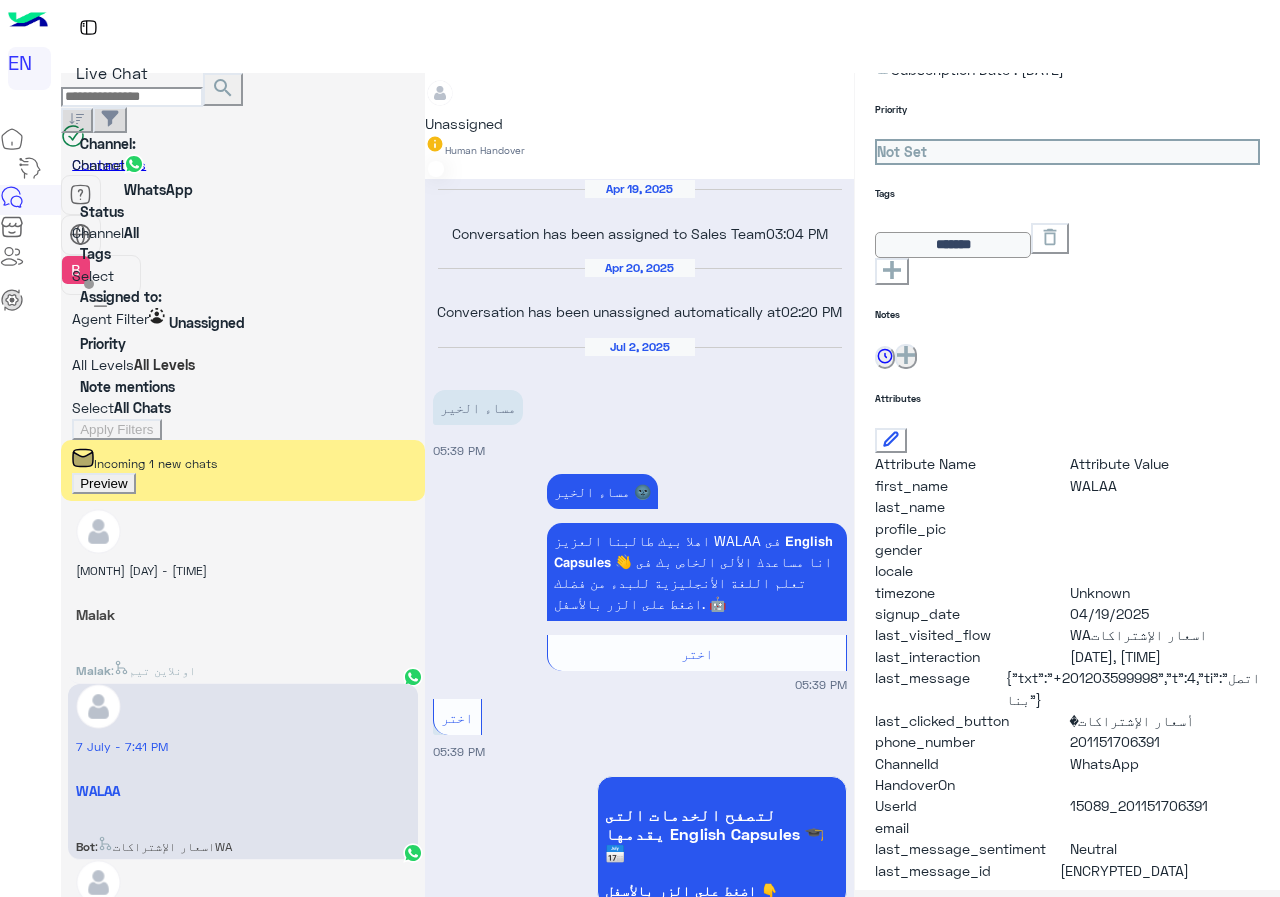 click on "Unassigned" at bounding box center (464, 104) 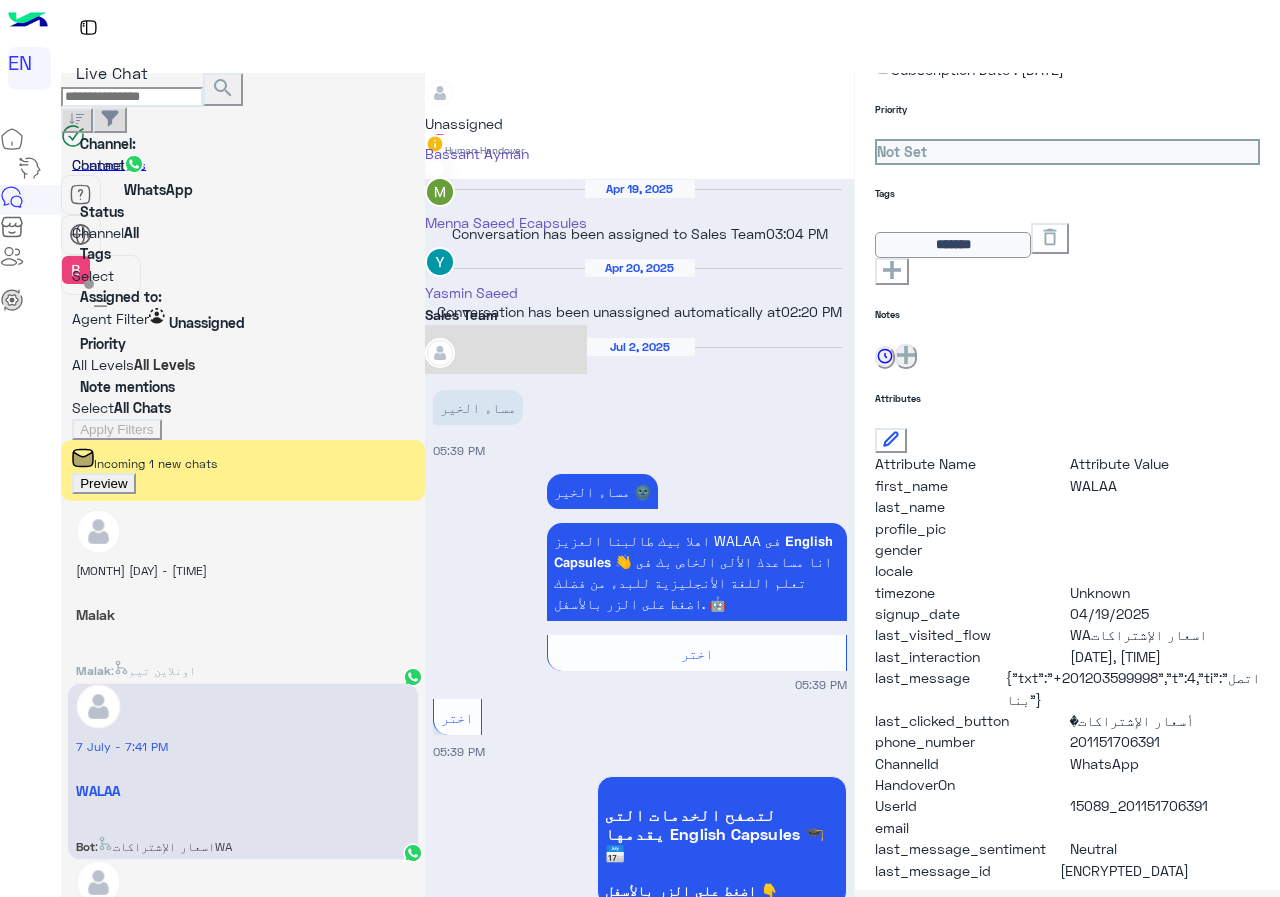 click on "Sales Team" at bounding box center (506, 383) 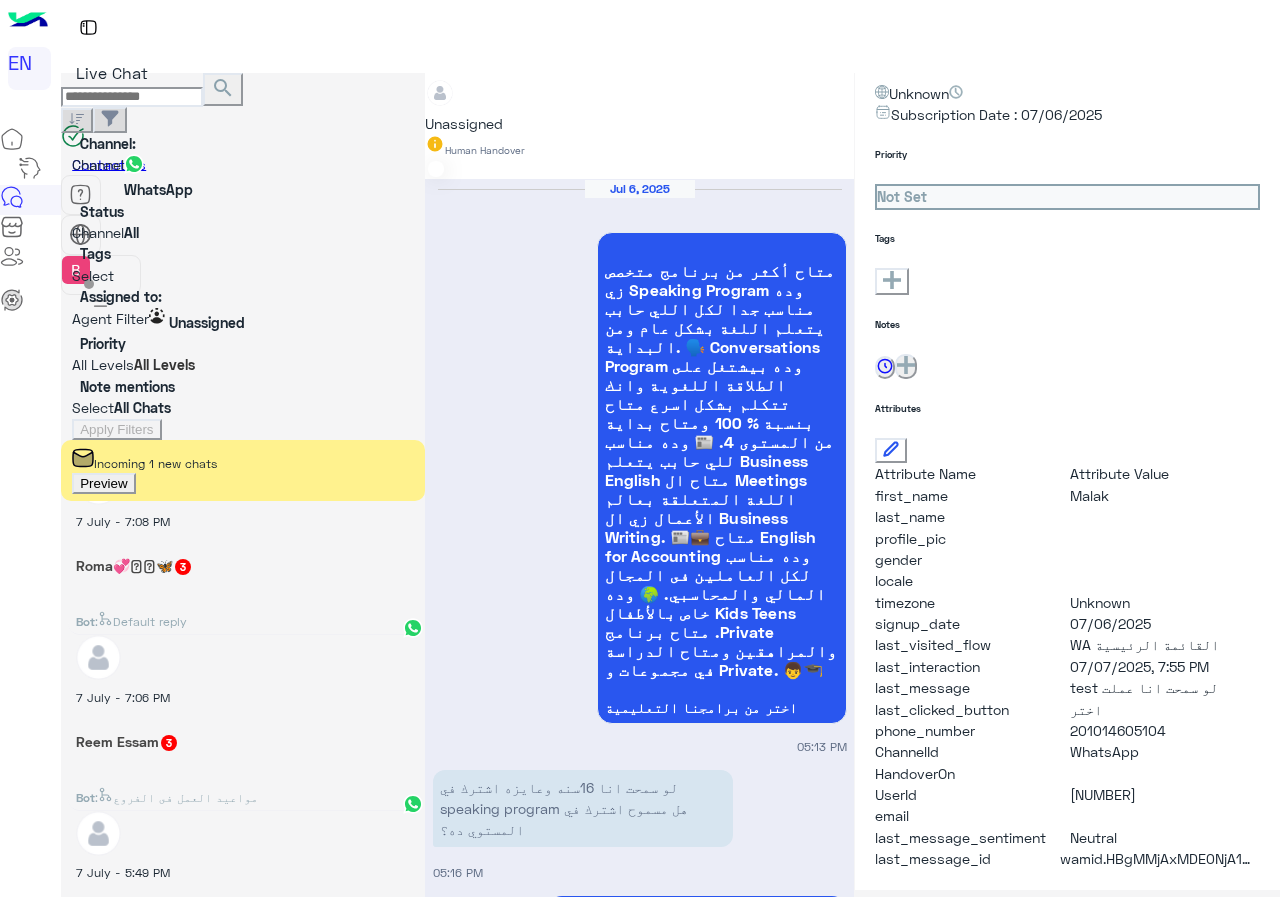 click on "Preview" at bounding box center [103, 483] 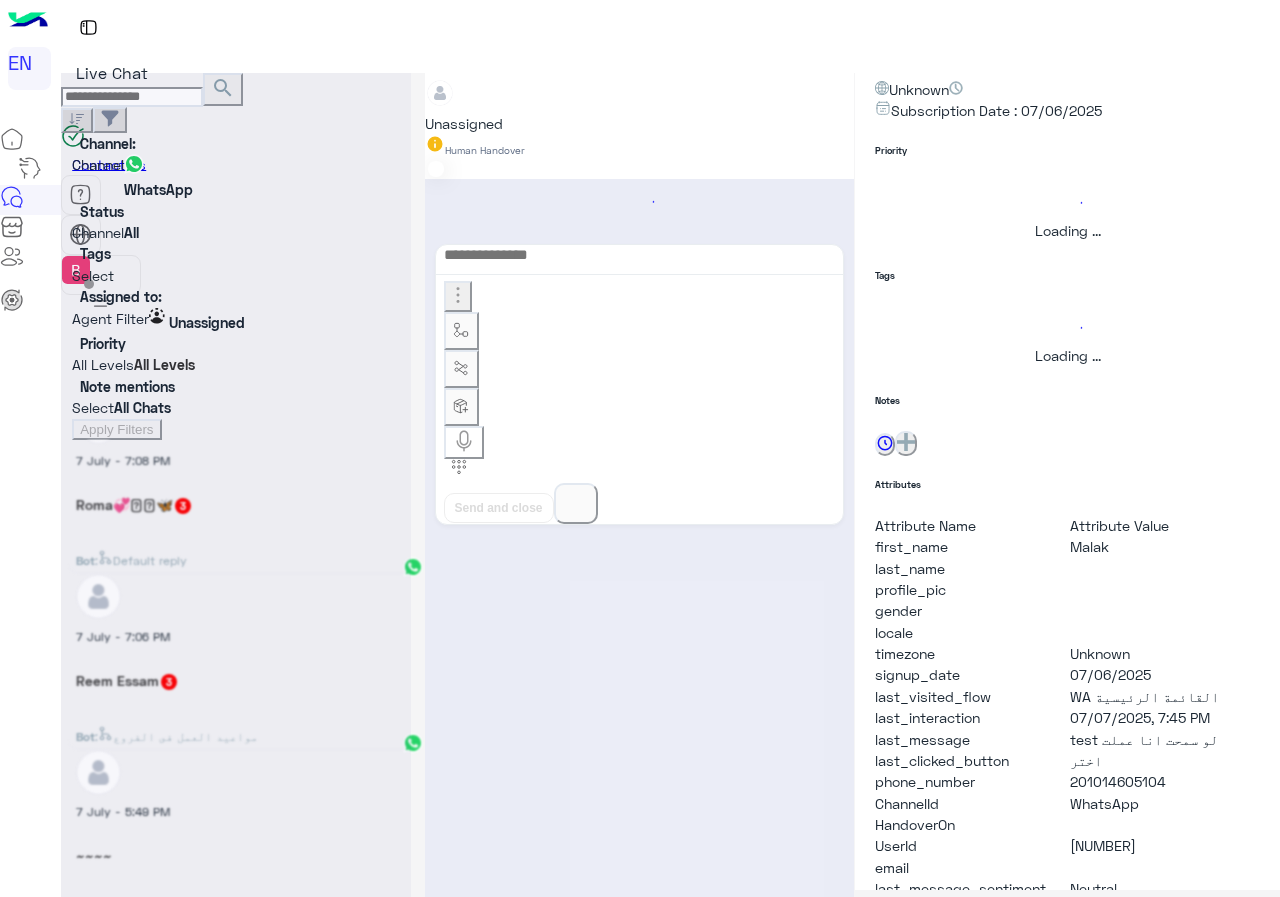 scroll, scrollTop: 221, scrollLeft: 0, axis: vertical 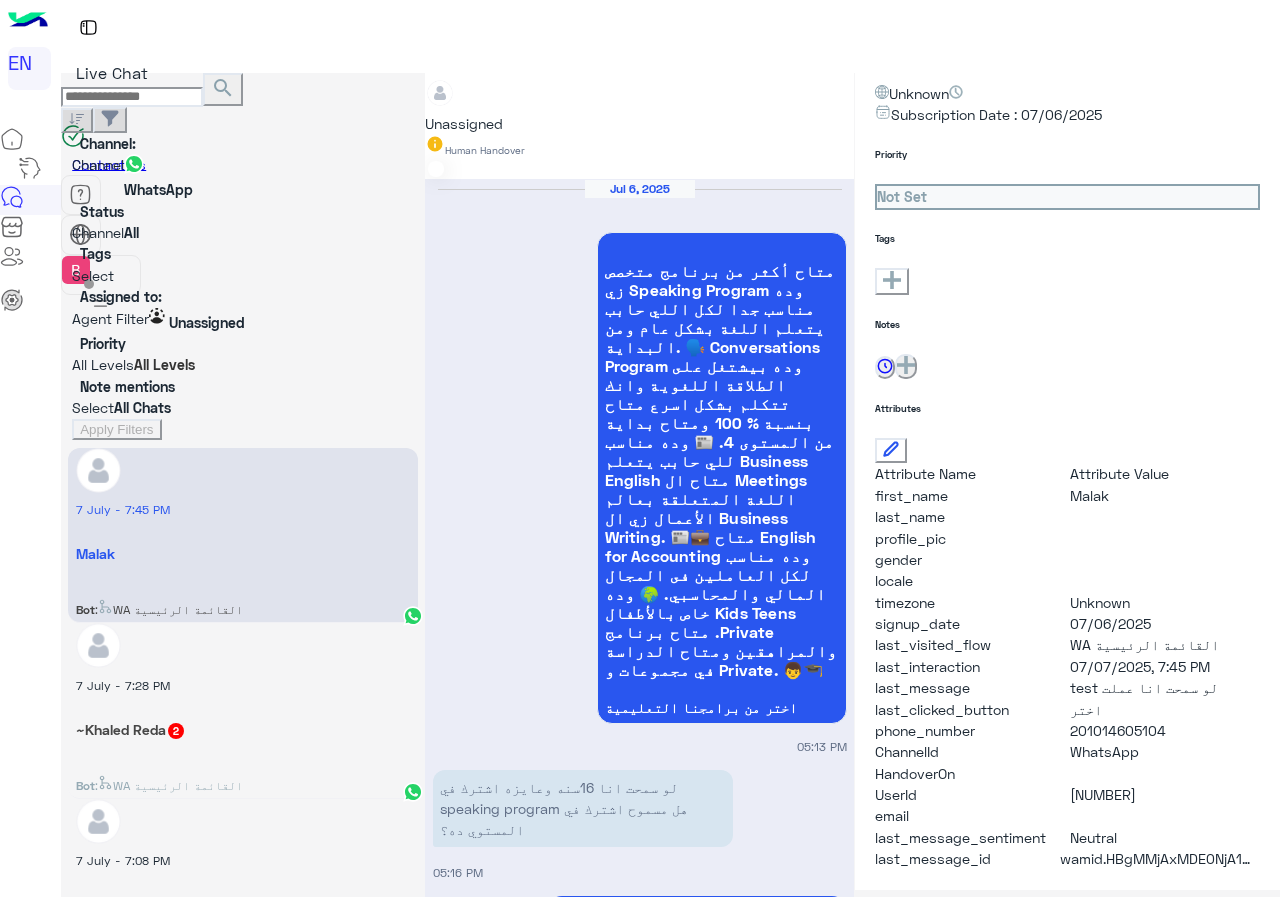 click at bounding box center (72, 321) 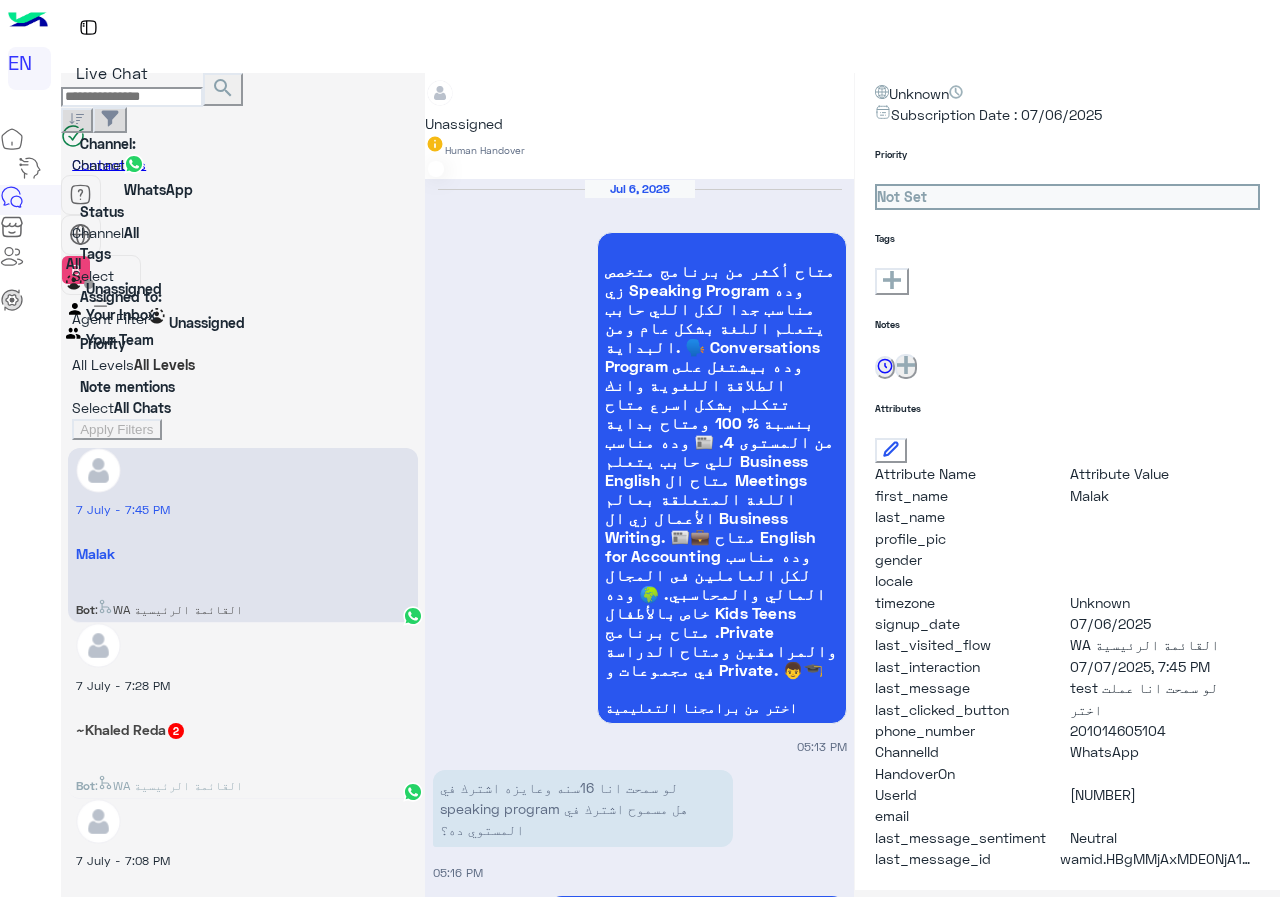 click on "Your Team" at bounding box center [120, 339] 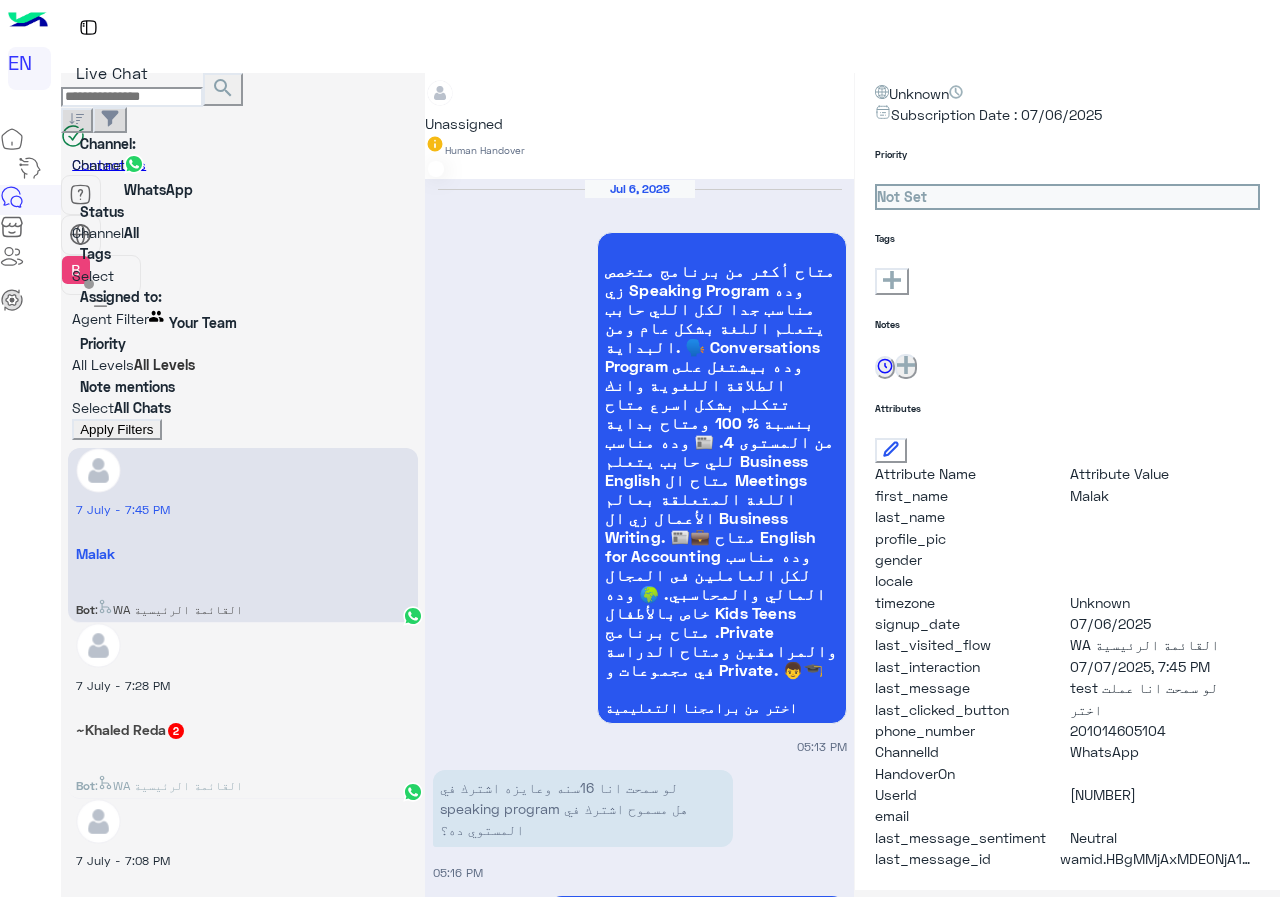 click on "Apply Filters" at bounding box center [116, 429] 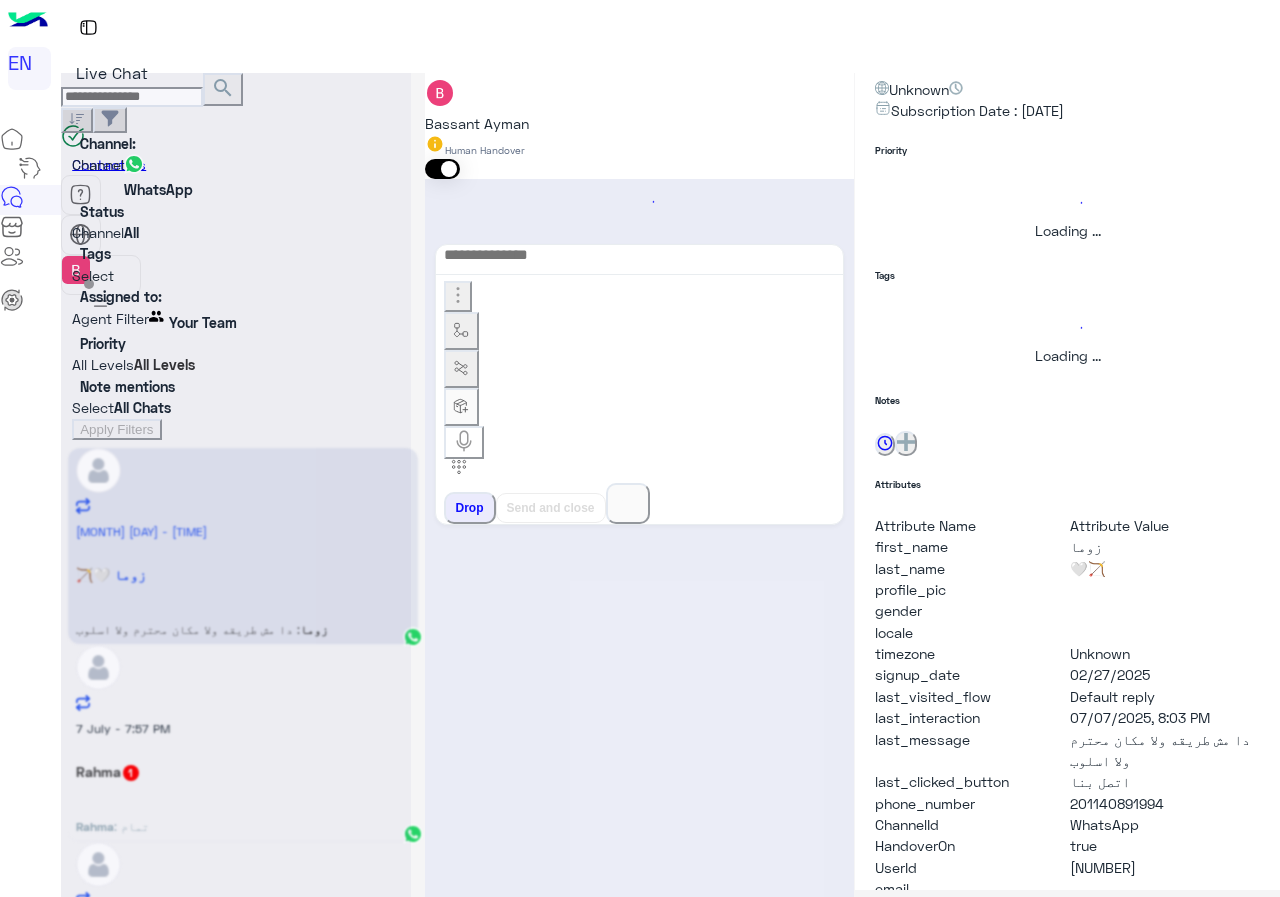 scroll, scrollTop: 221, scrollLeft: 0, axis: vertical 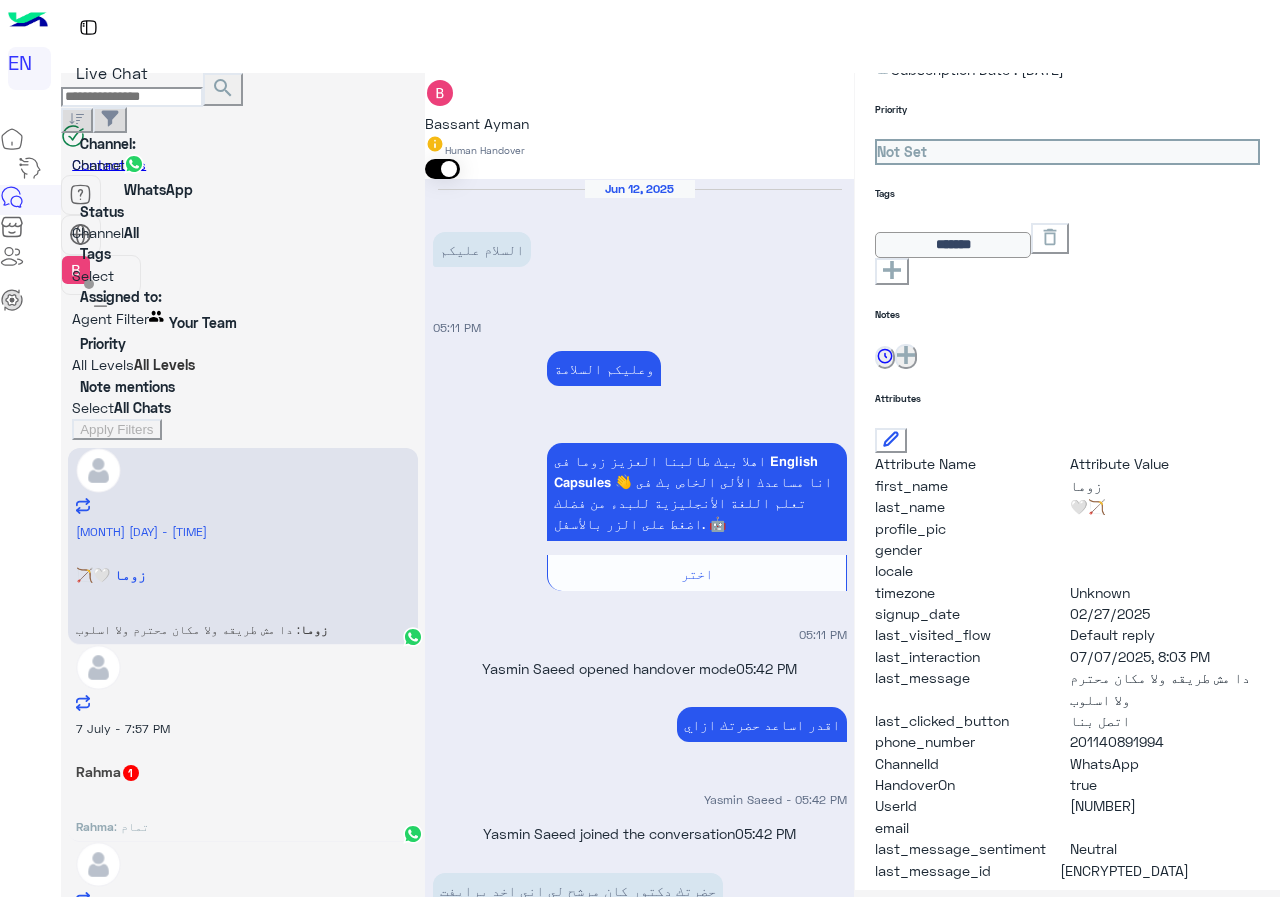 click on "Agent Filter Your Team" at bounding box center (243, 320) 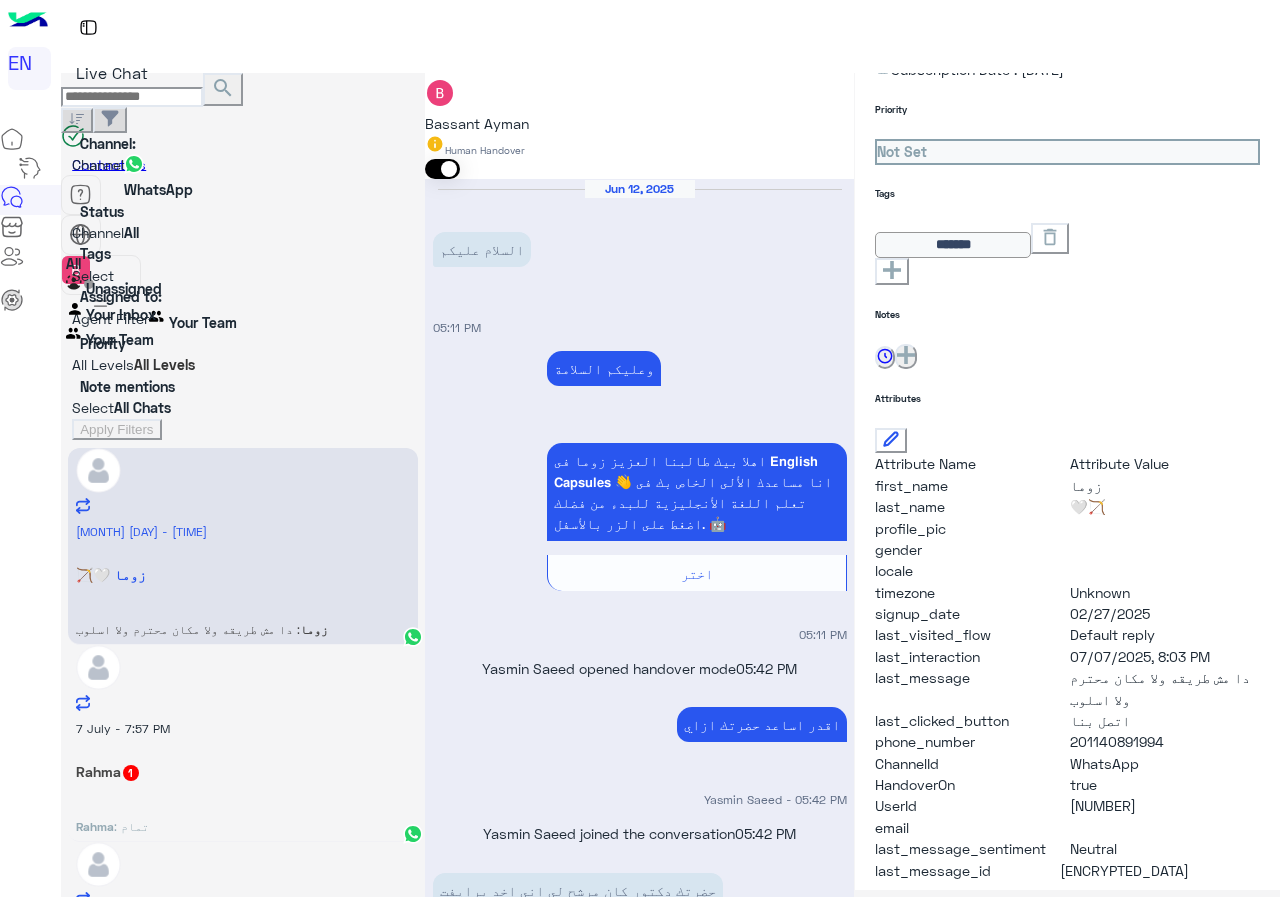 scroll, scrollTop: 1, scrollLeft: 0, axis: vertical 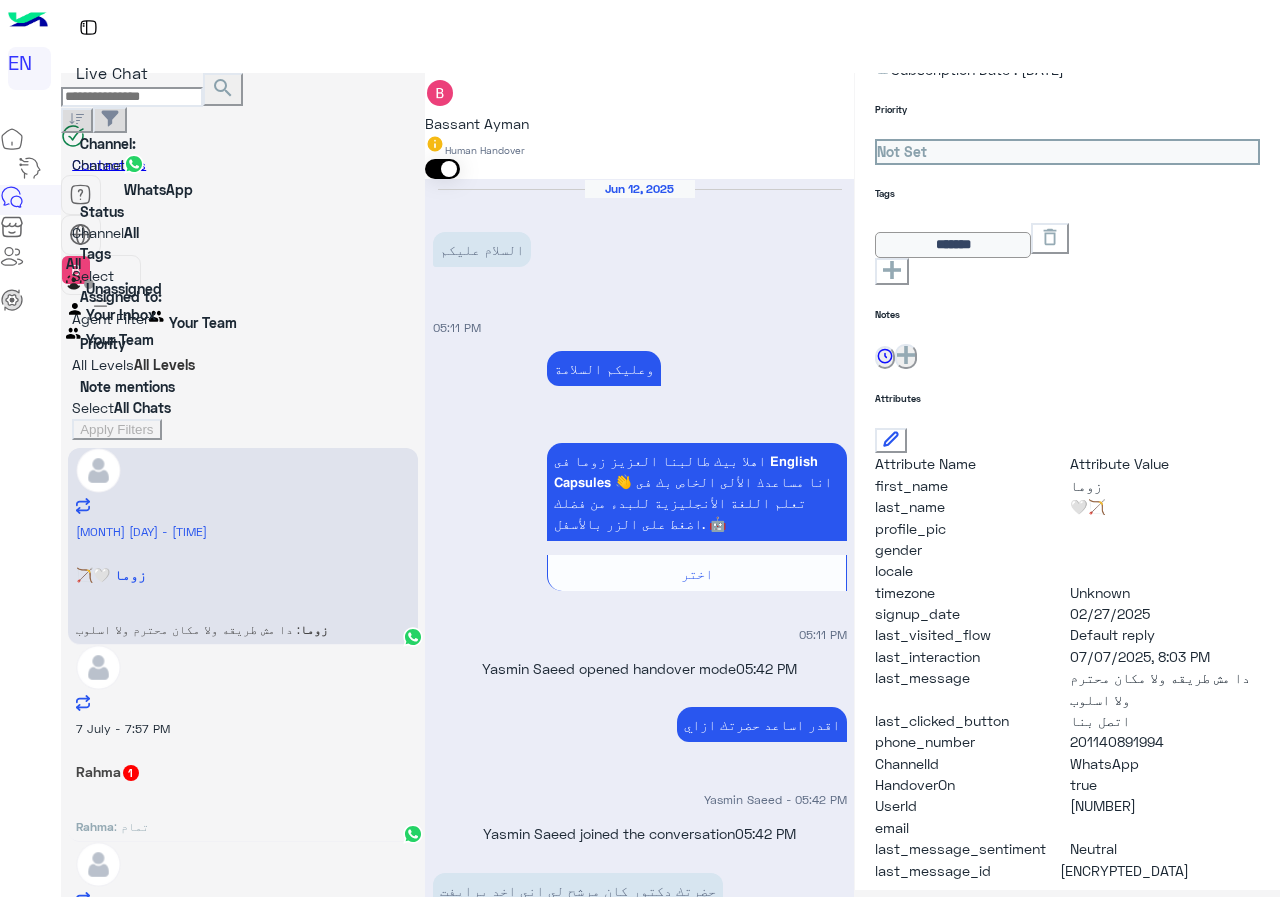 click on "يعني هتواصل ولا   08:03 PM" at bounding box center [640, 2619] 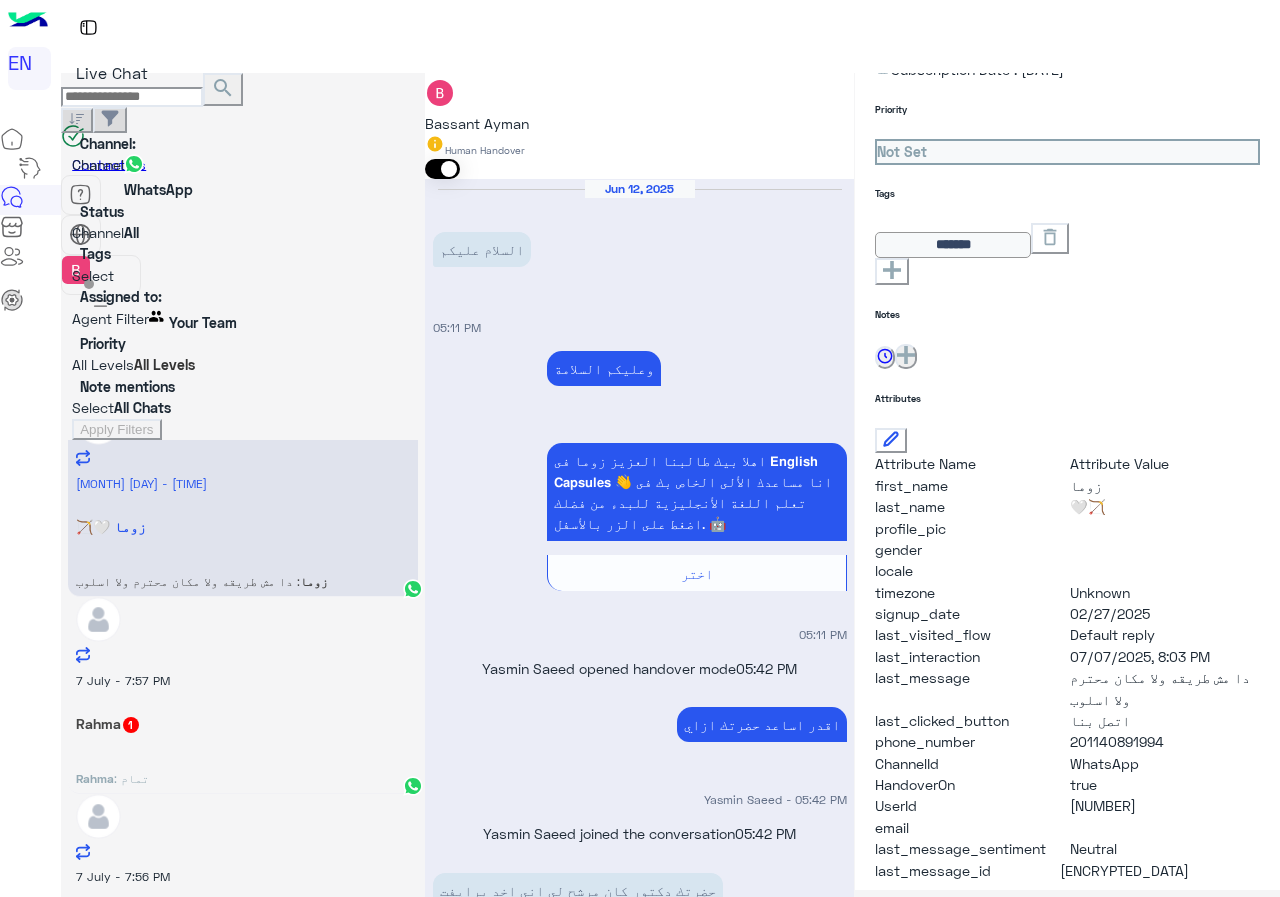 scroll, scrollTop: 0, scrollLeft: 0, axis: both 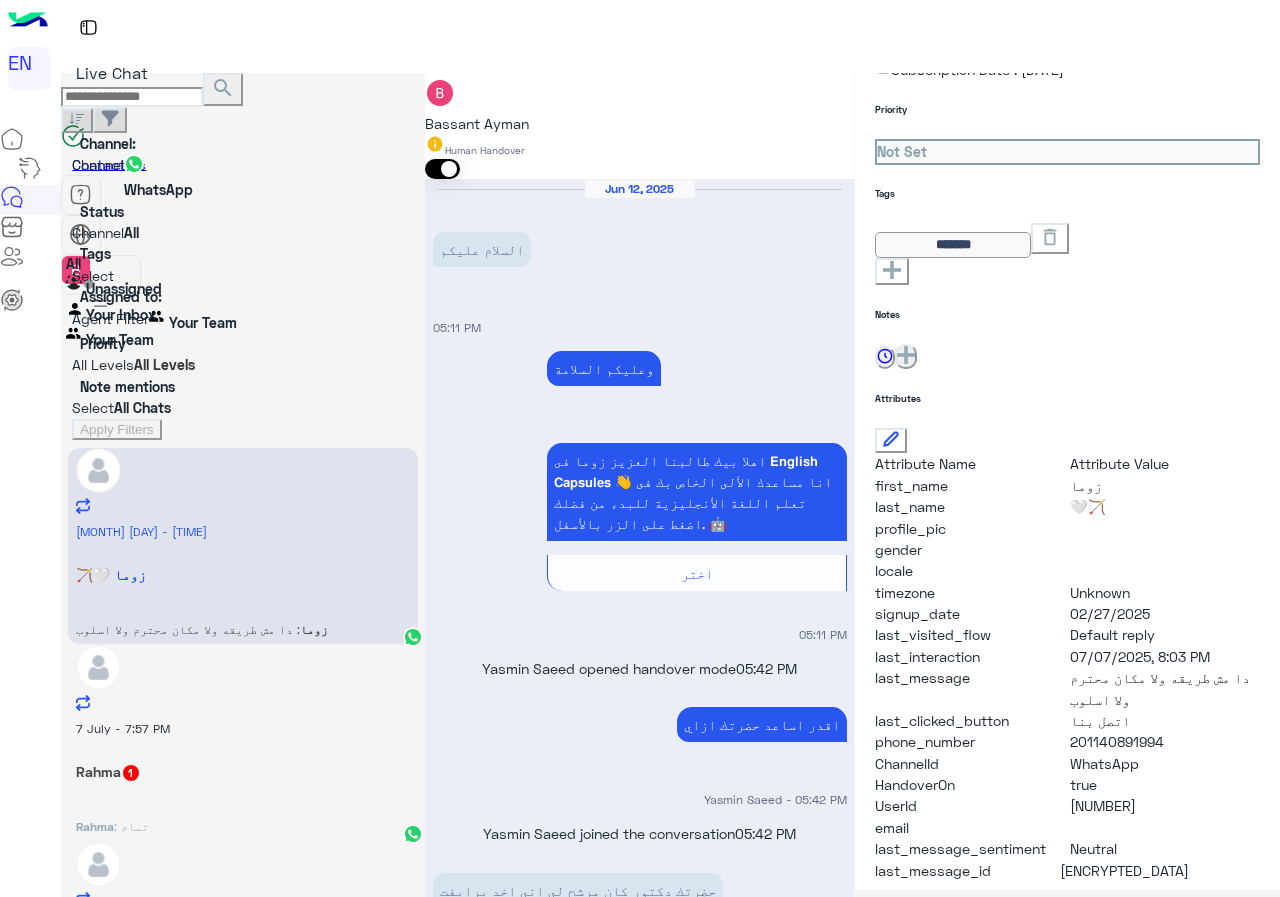 click on "Agent Filter Your Team" at bounding box center [243, 320] 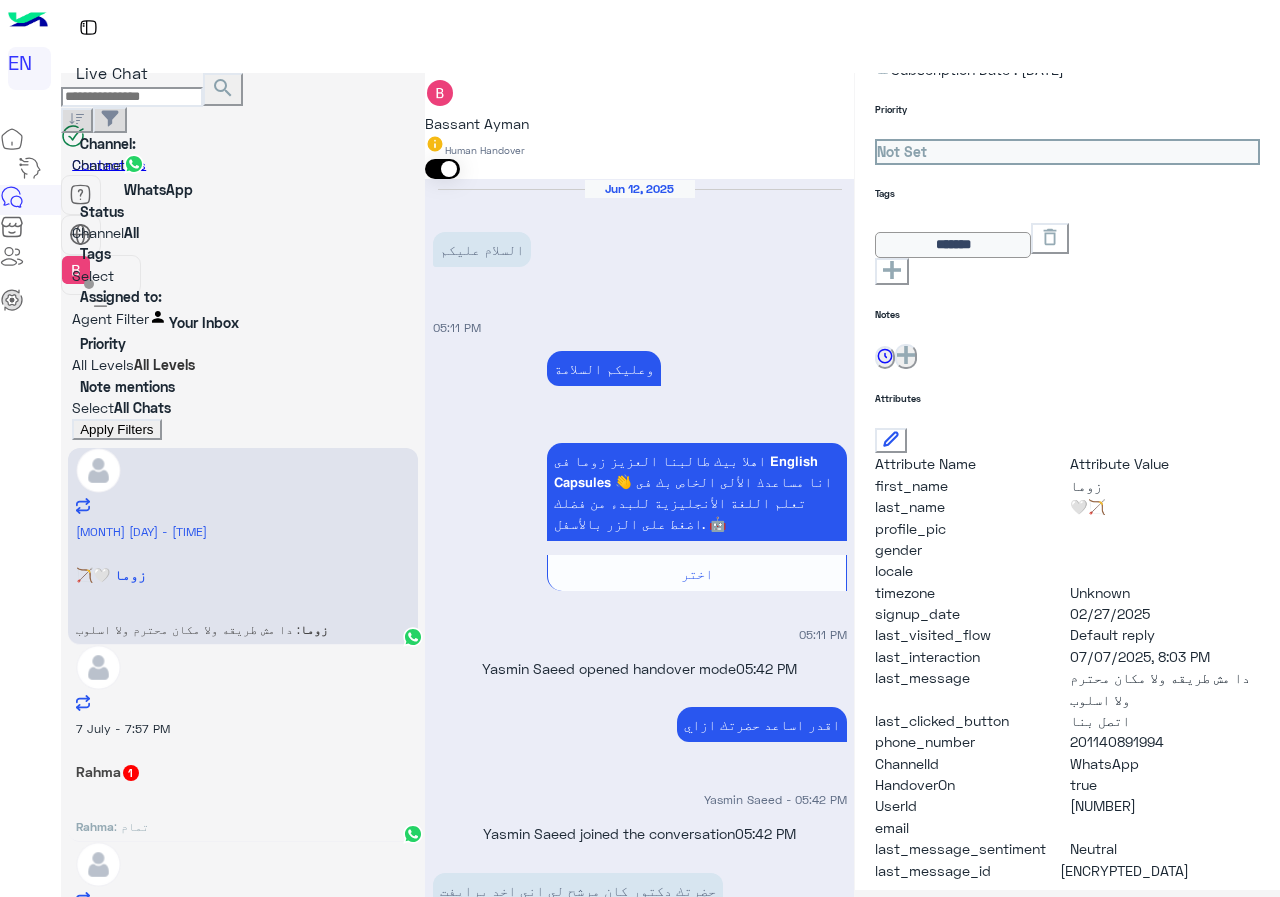 click on "Apply Filters" at bounding box center (116, 429) 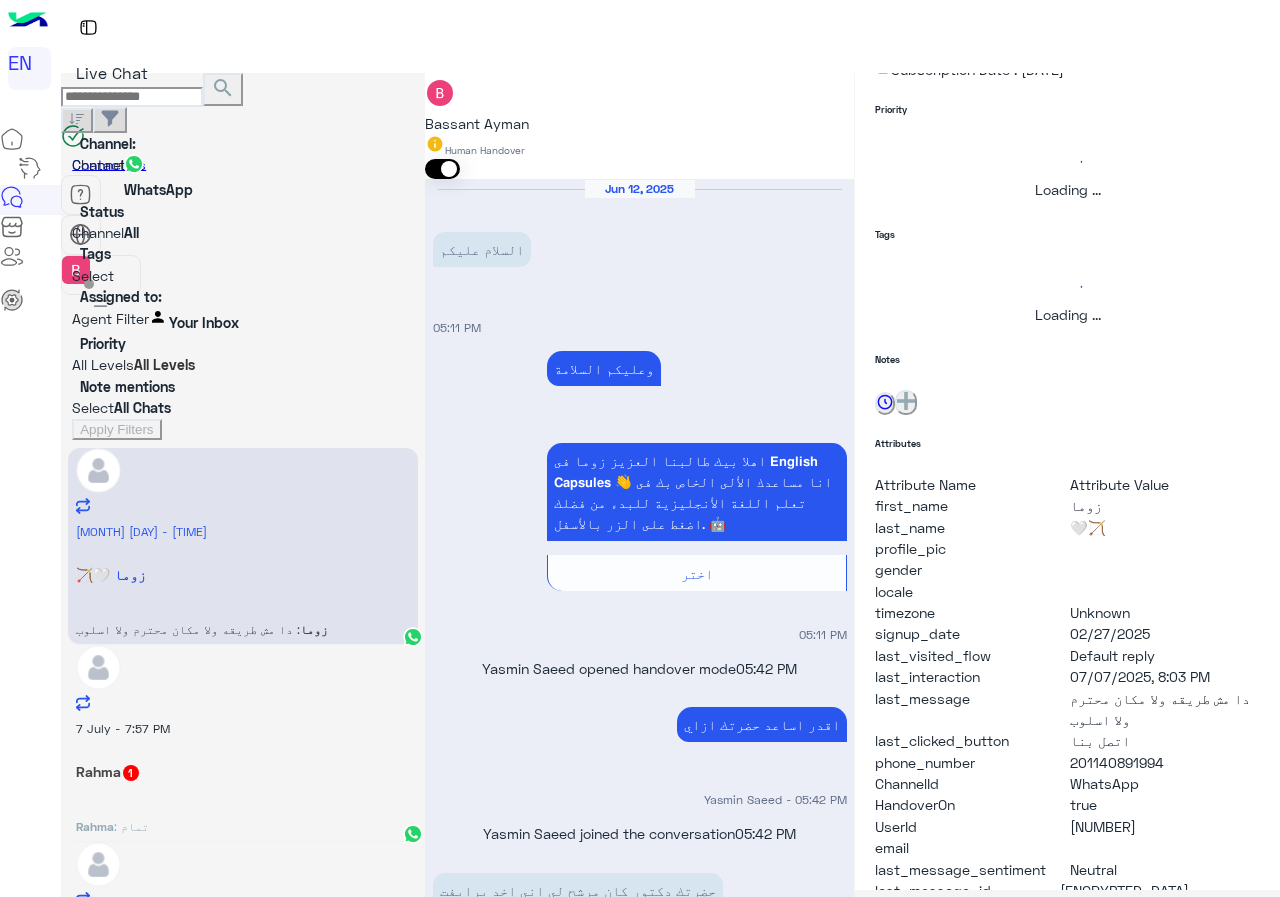 scroll, scrollTop: 1270, scrollLeft: 0, axis: vertical 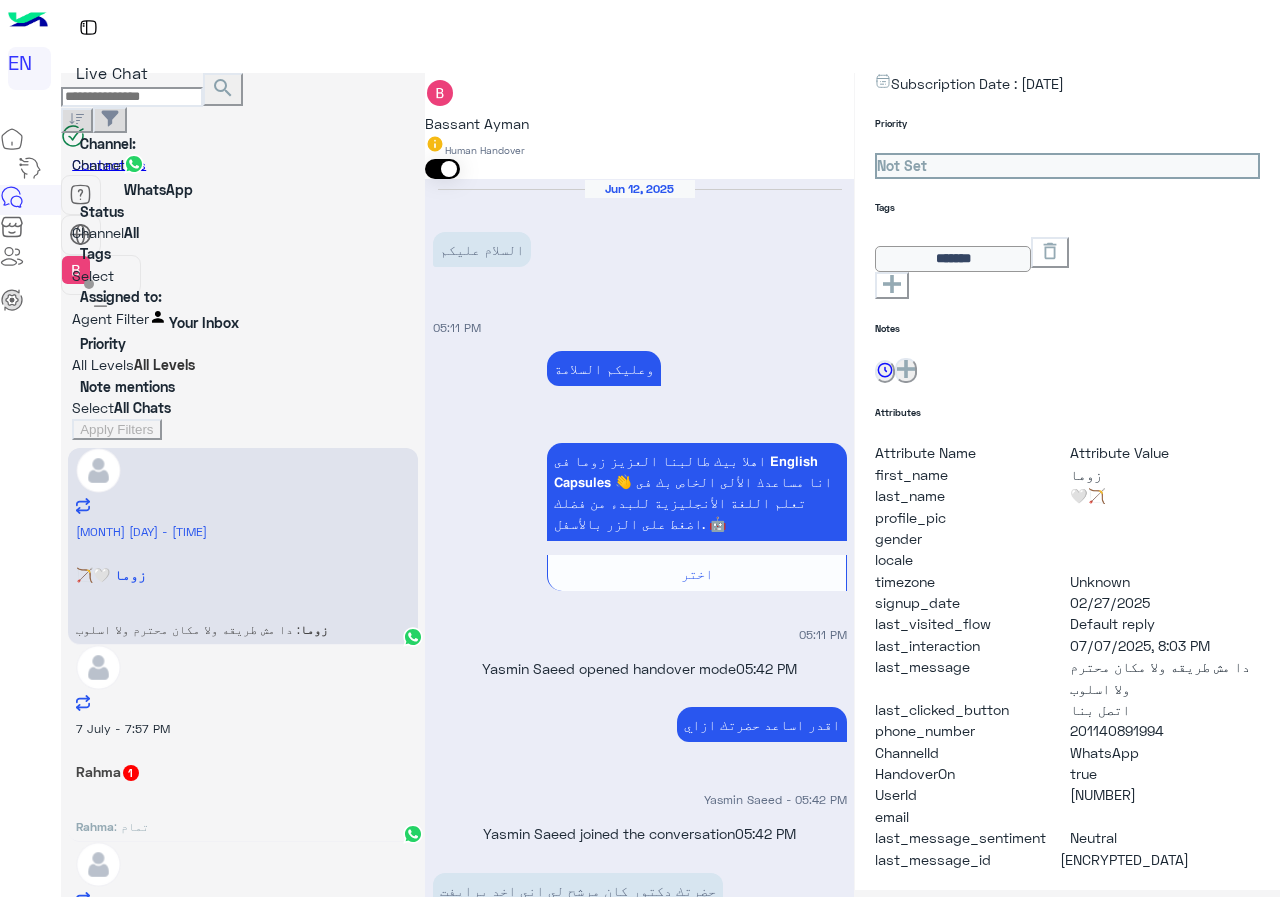 click at bounding box center [639, 2997] 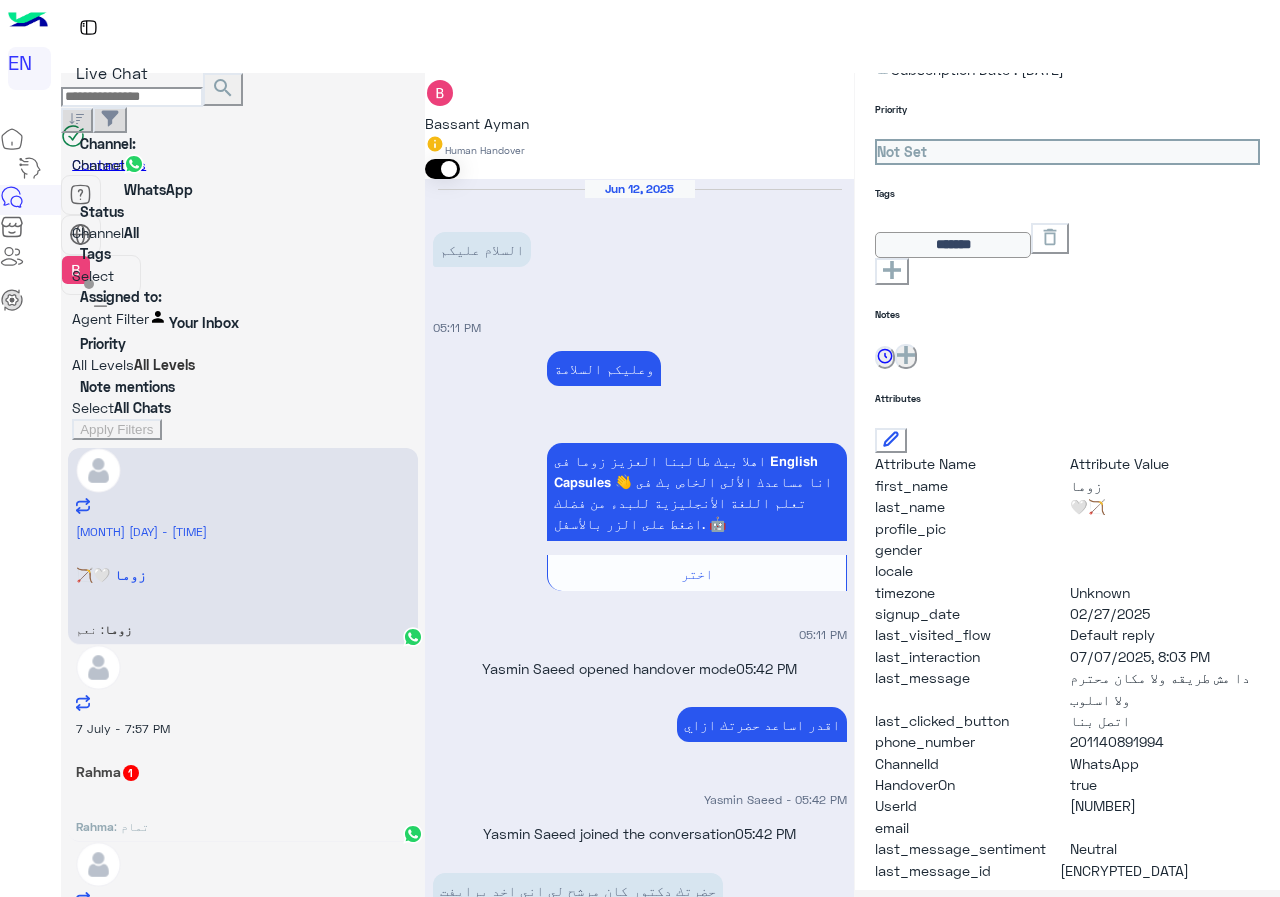 scroll, scrollTop: 1490, scrollLeft: 0, axis: vertical 